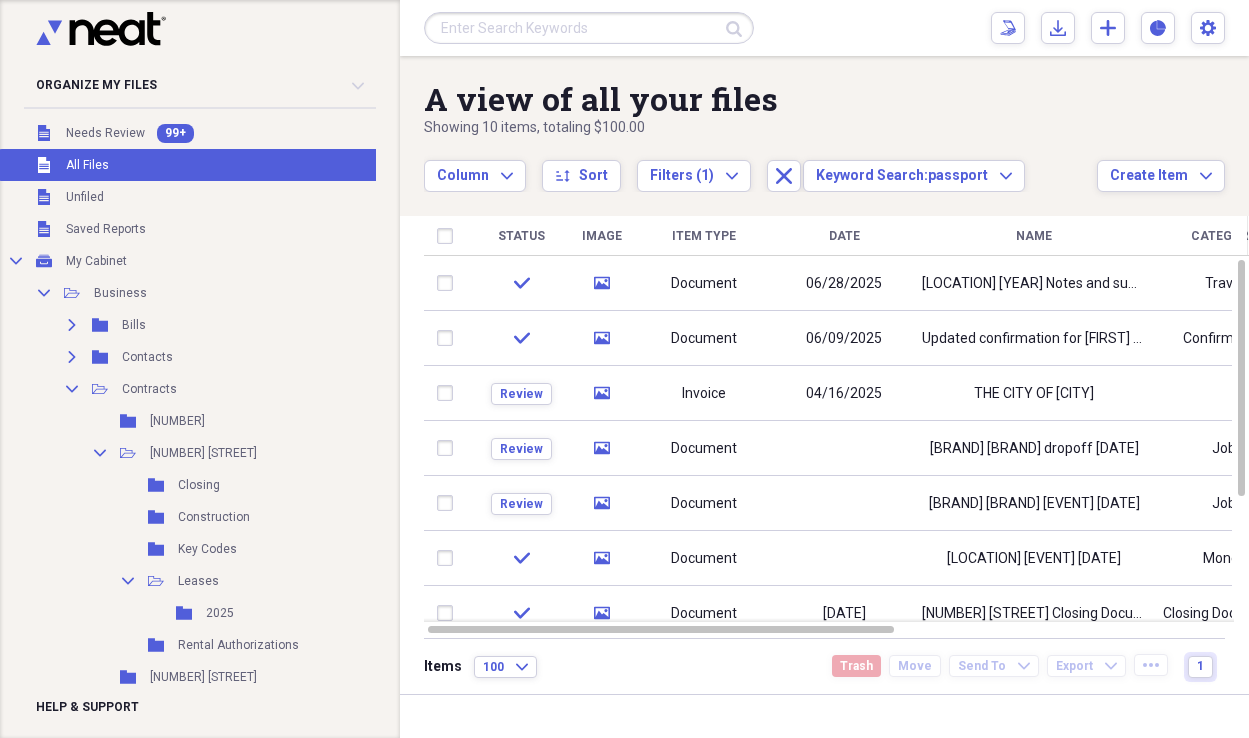 scroll, scrollTop: 0, scrollLeft: 0, axis: both 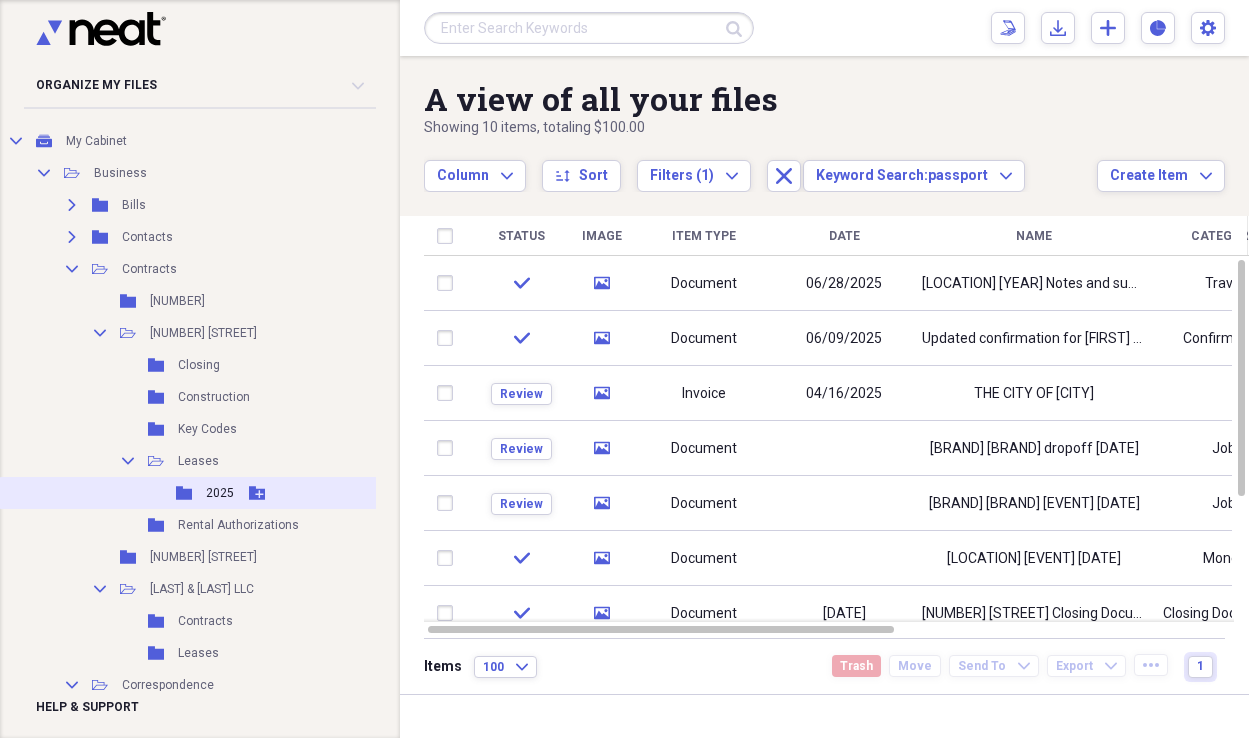 click on "2025" at bounding box center [220, 493] 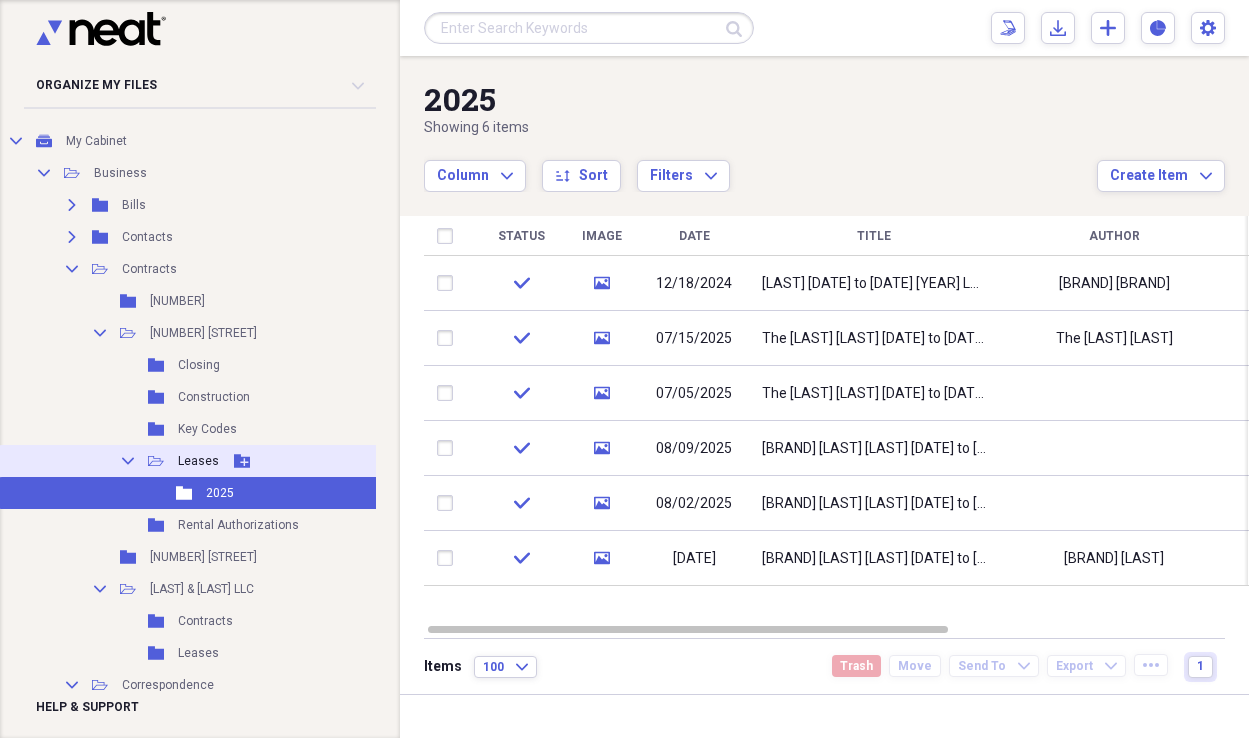 click 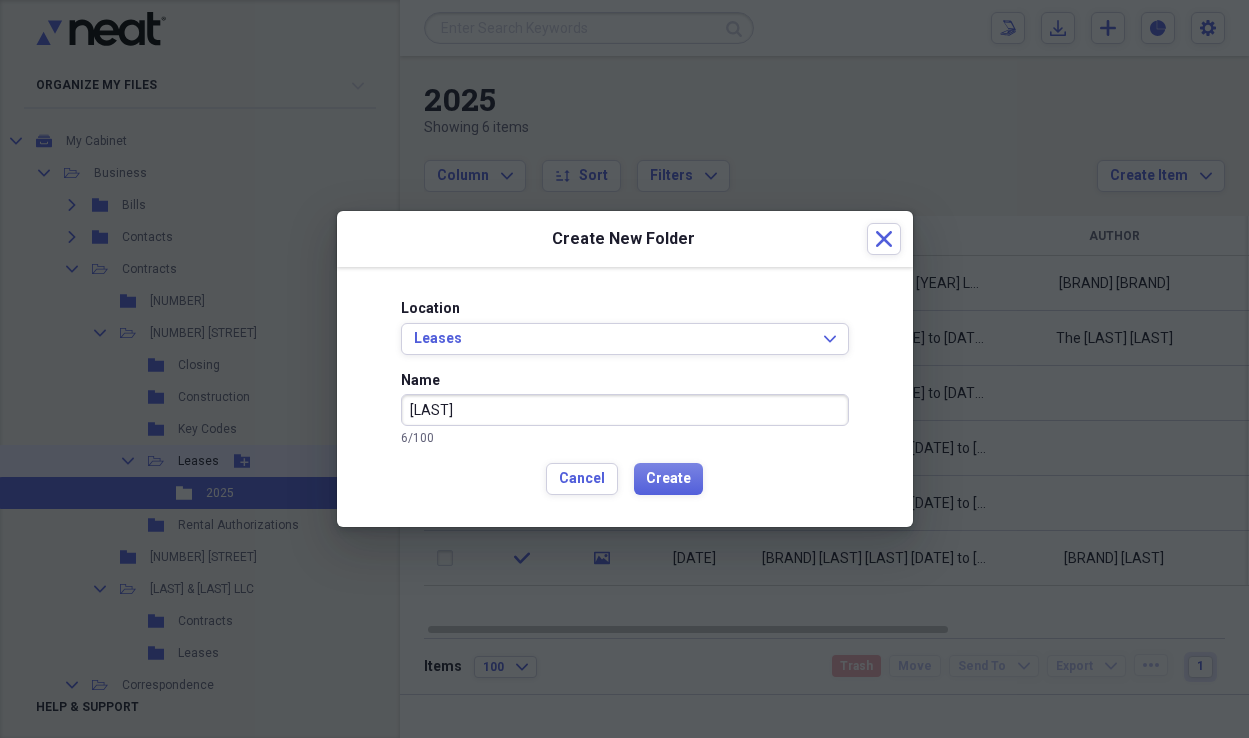 type on "[LAST]" 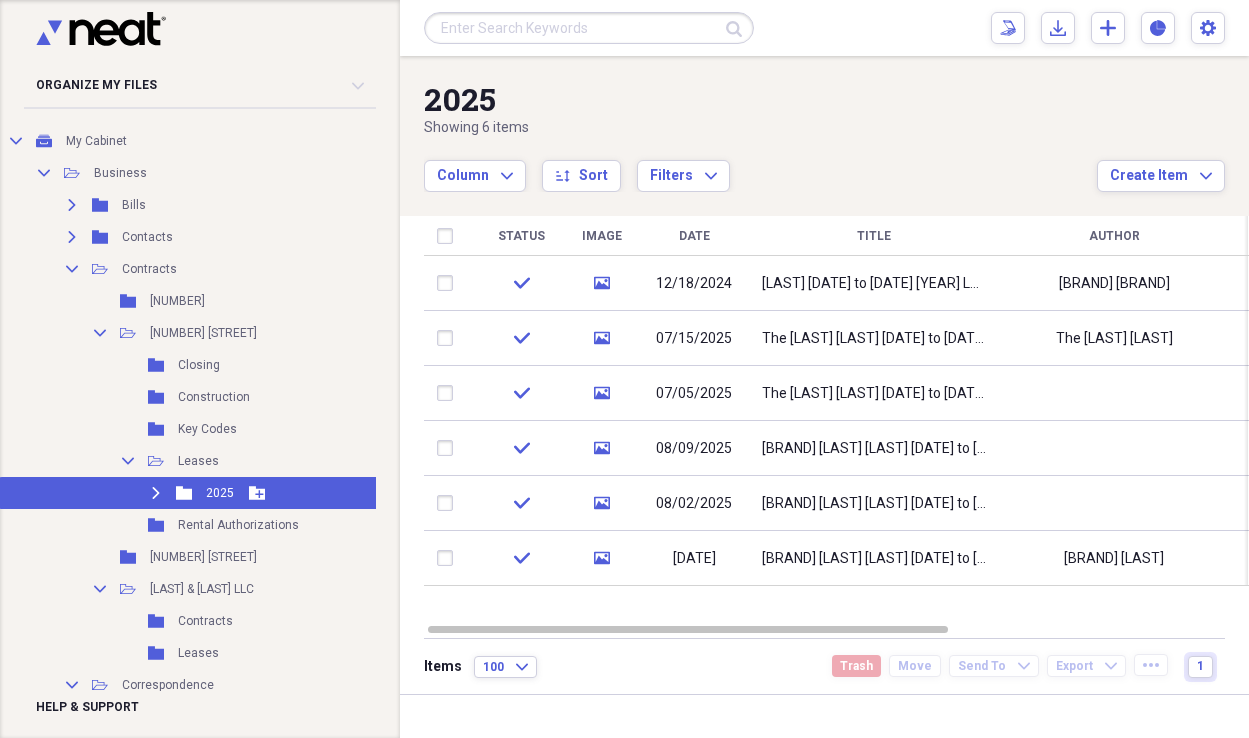click on "Expand" 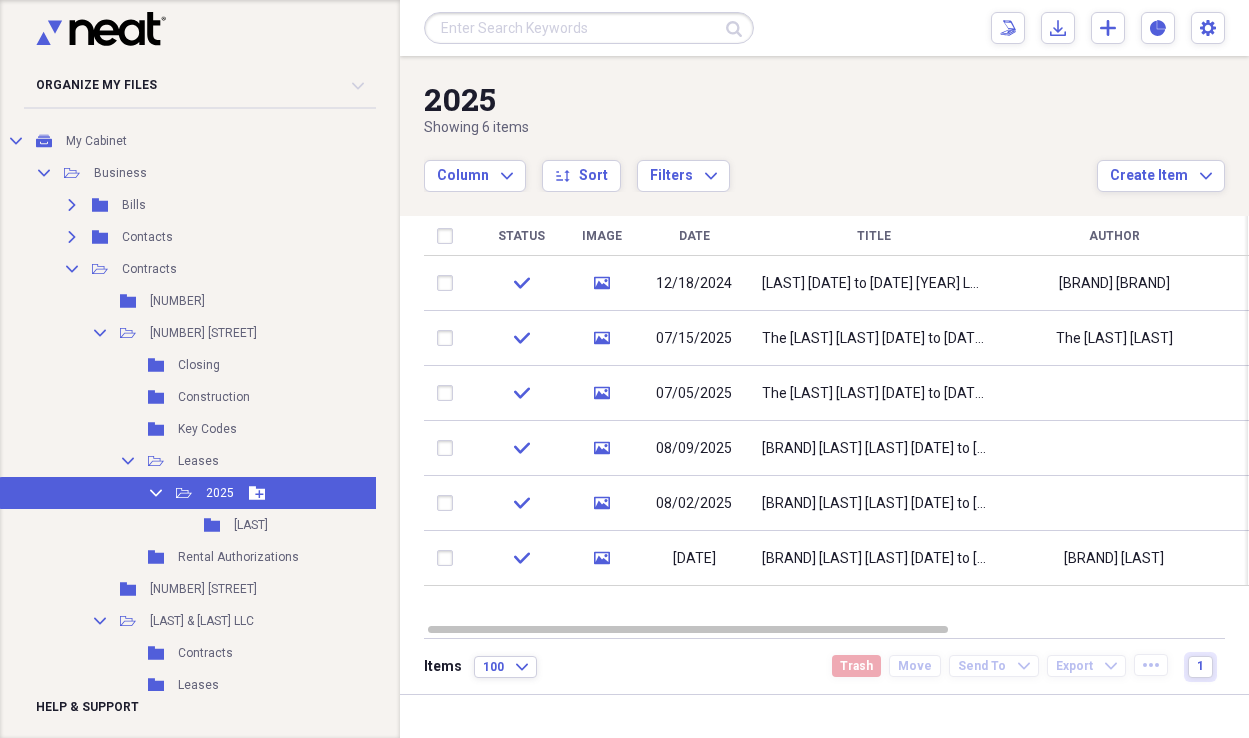 click 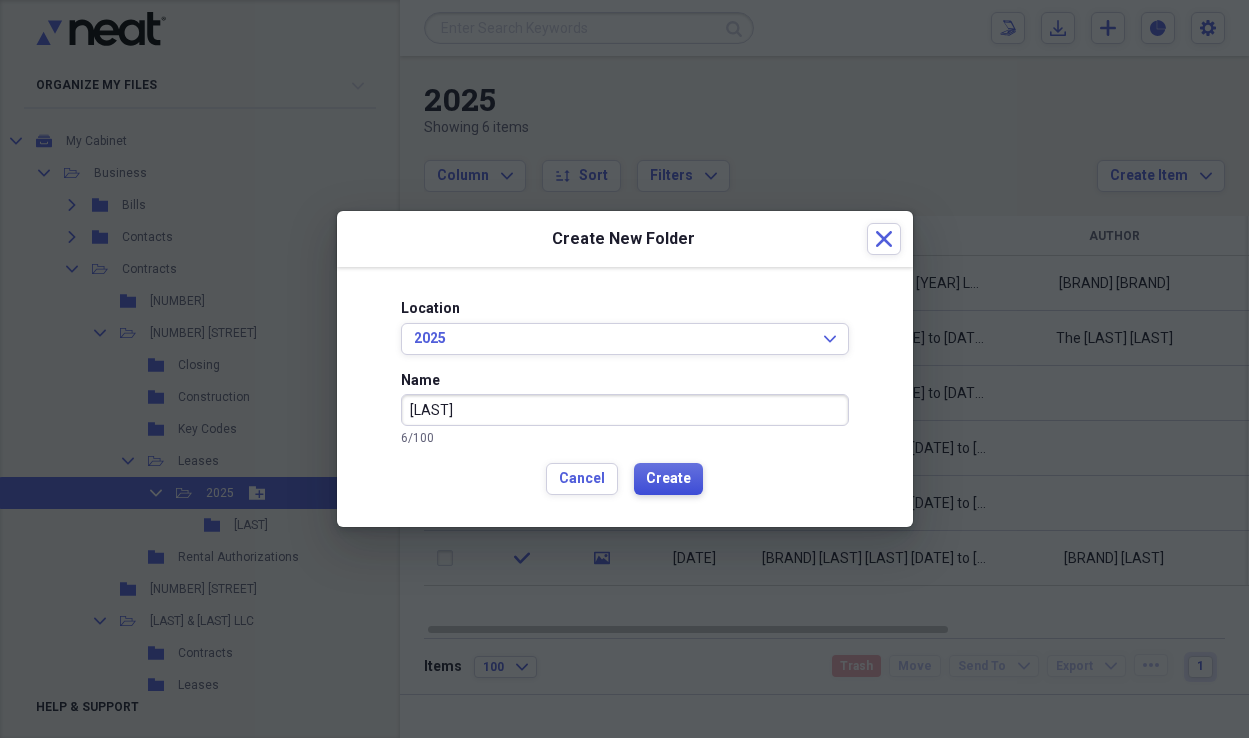 type on "[LAST]" 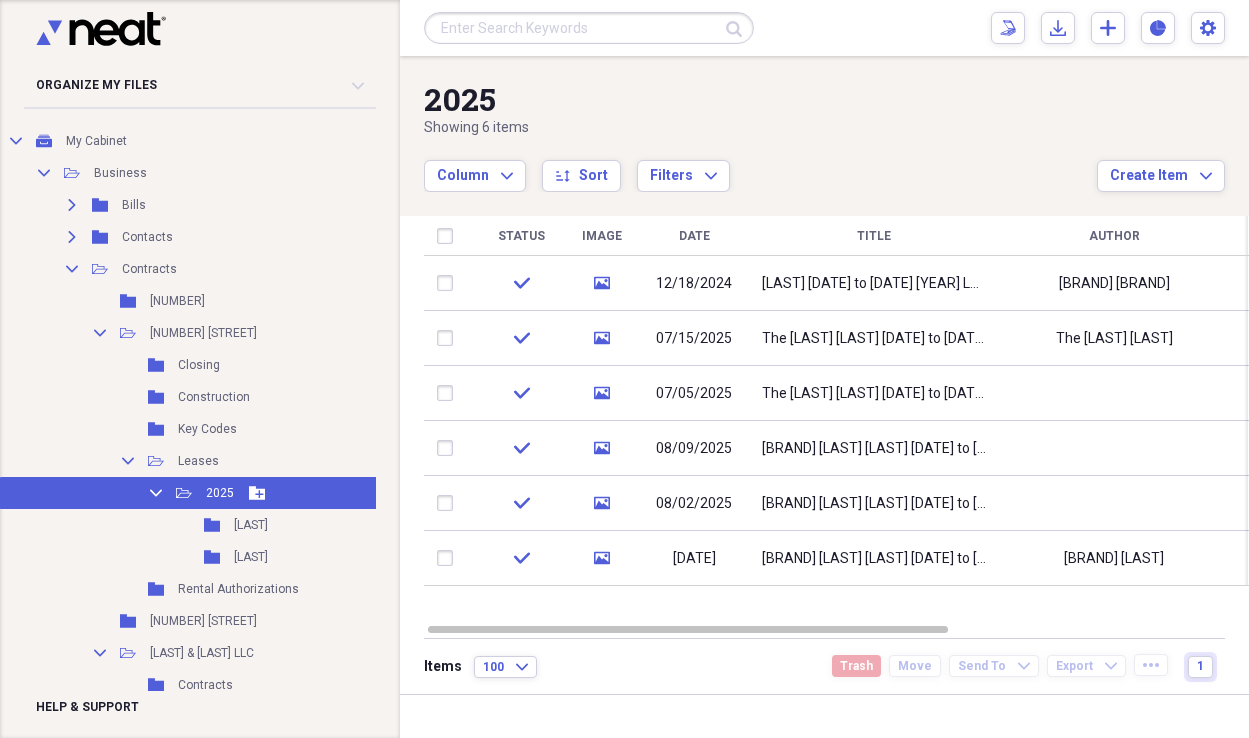 click on "Add Folder" 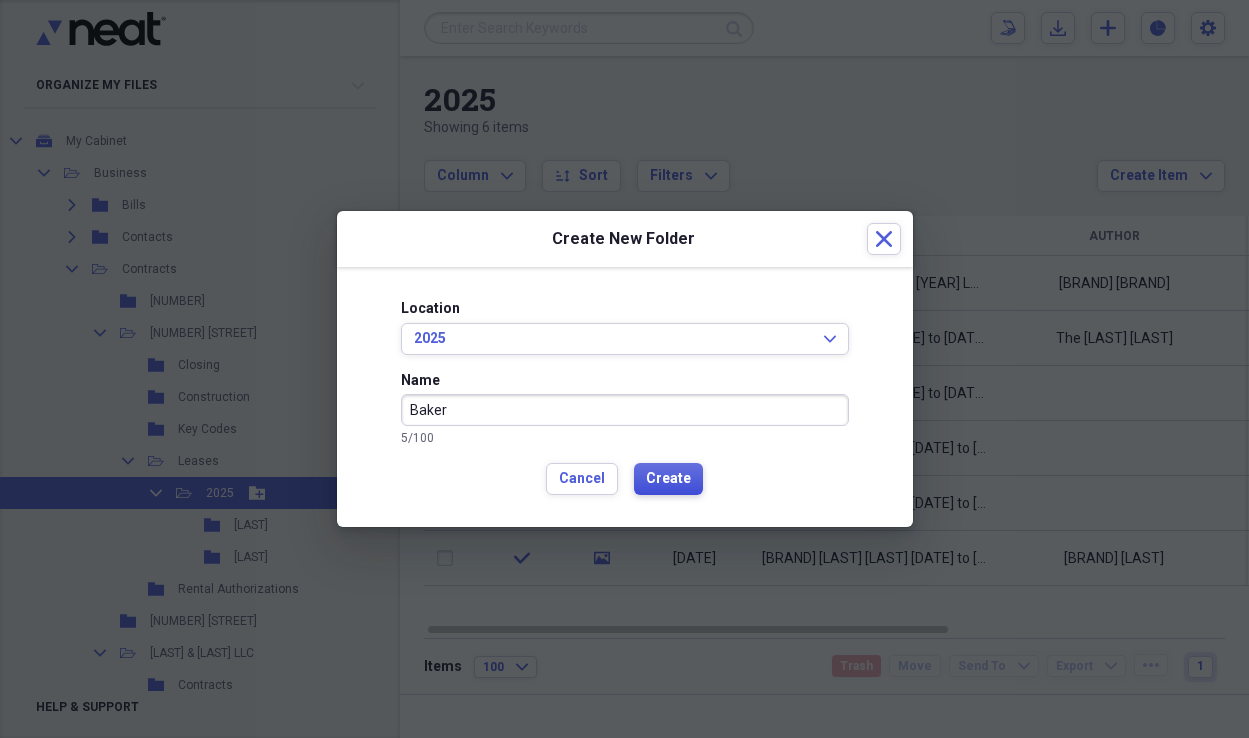 type on "Baker" 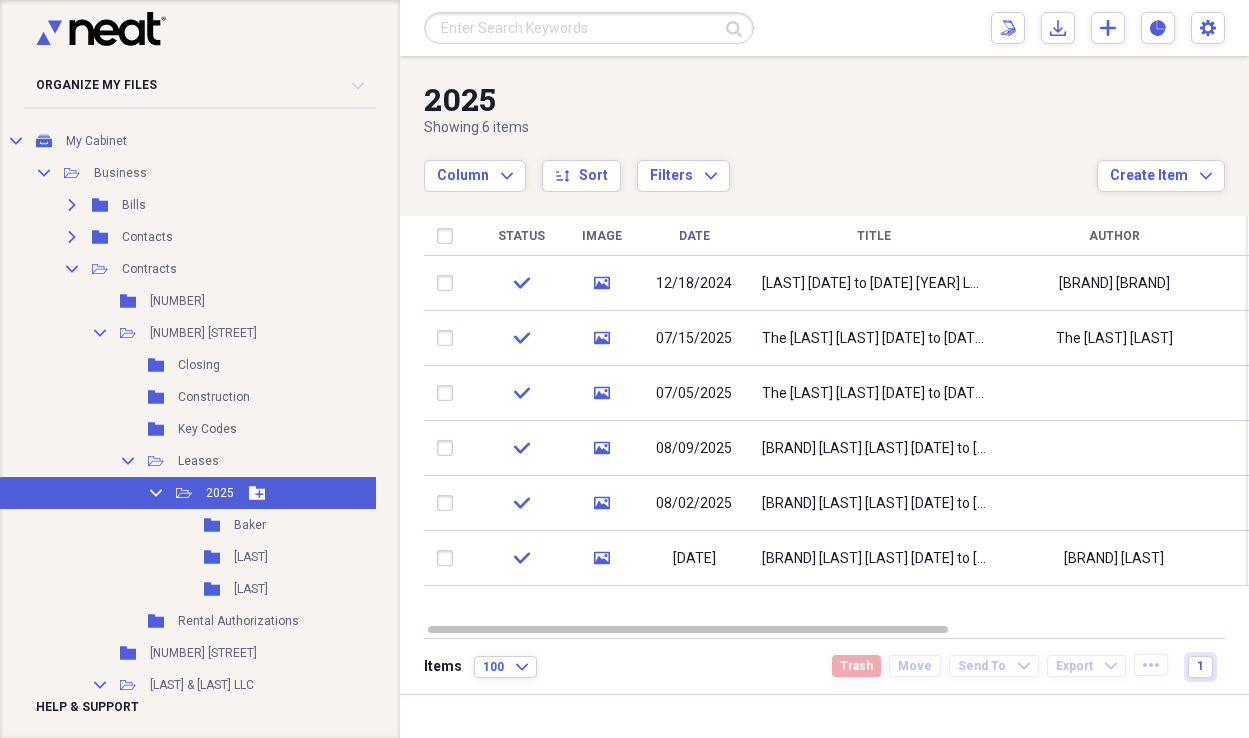 click 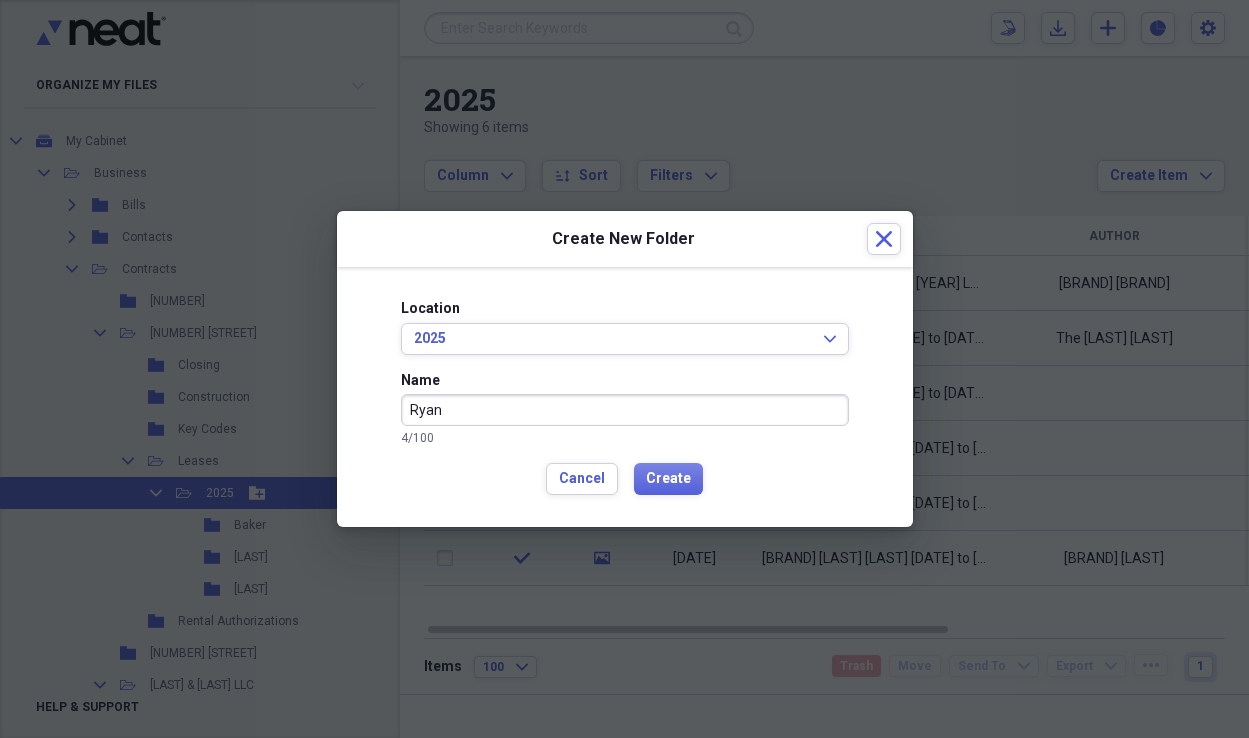 type on "Ryan" 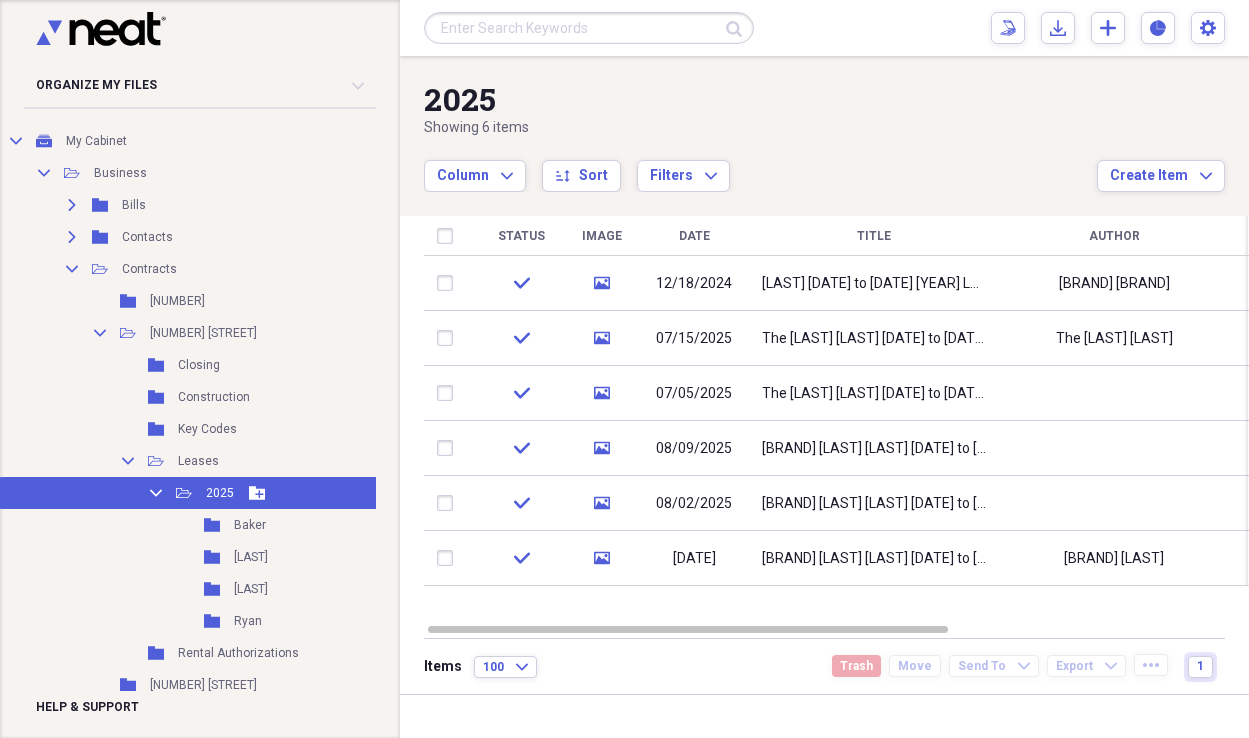 click on "Add Folder" at bounding box center (257, 493) 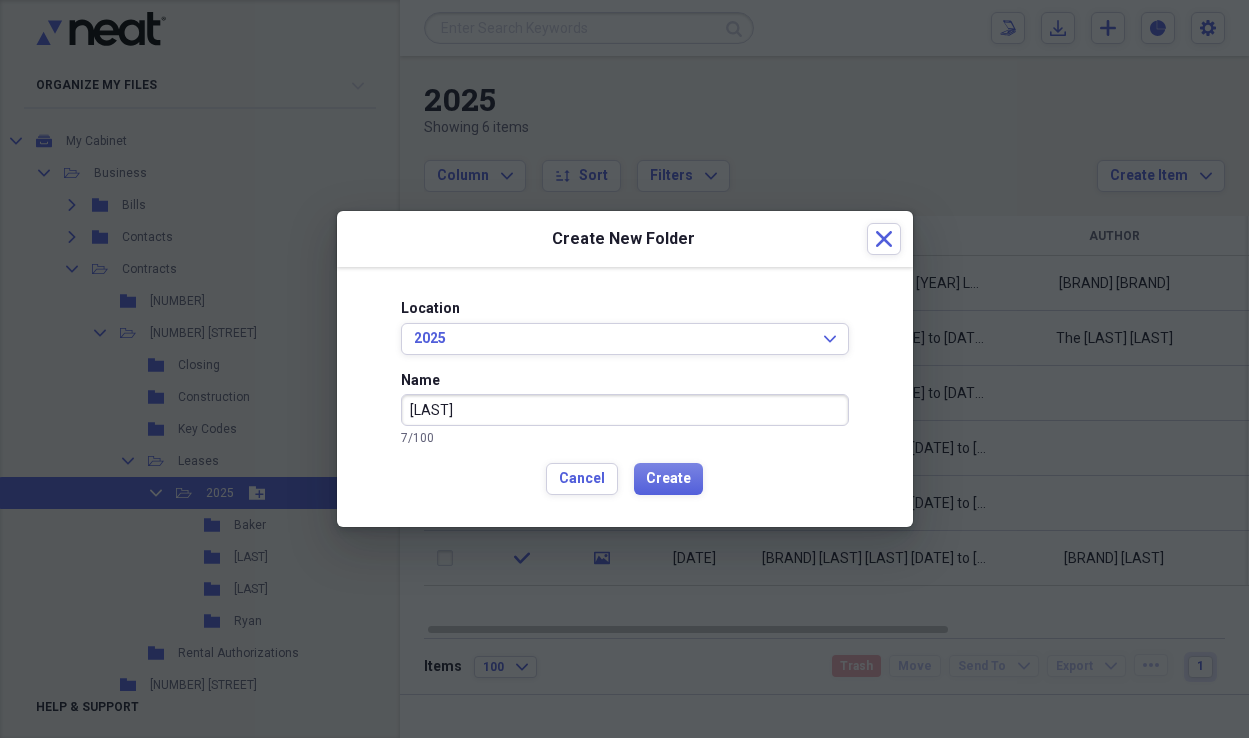 type on "[LAST]" 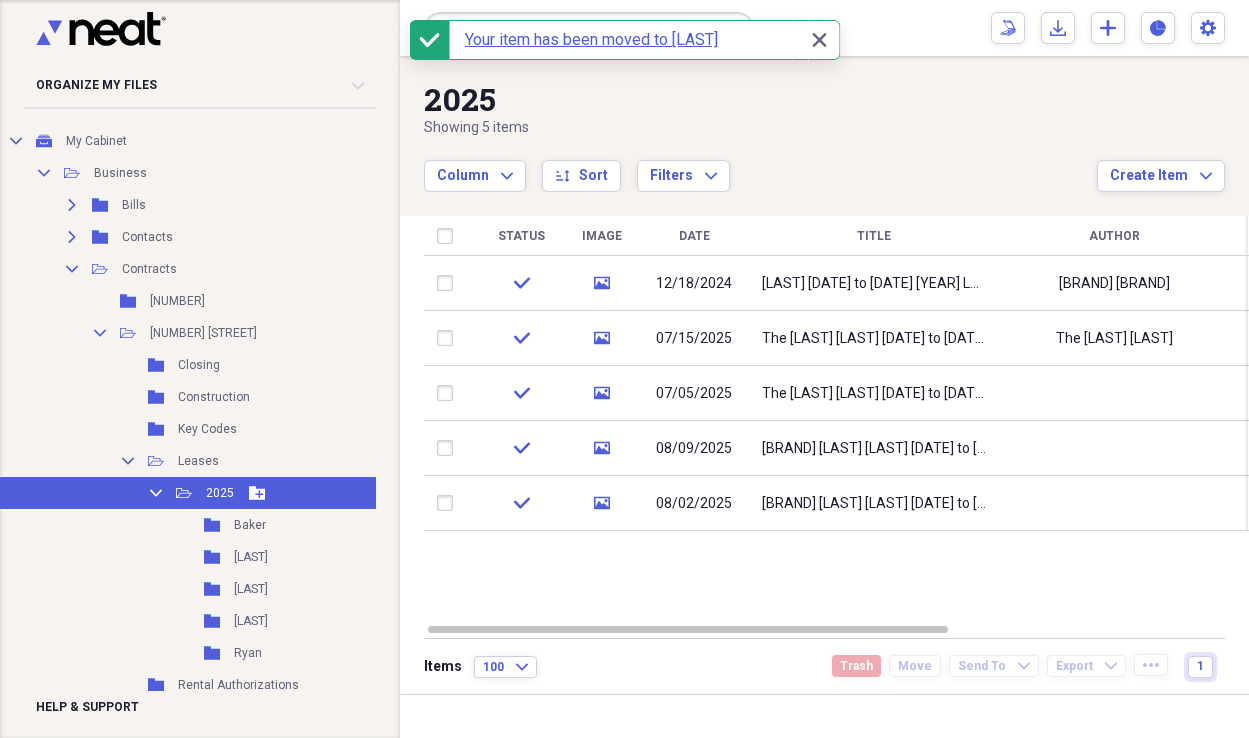 click 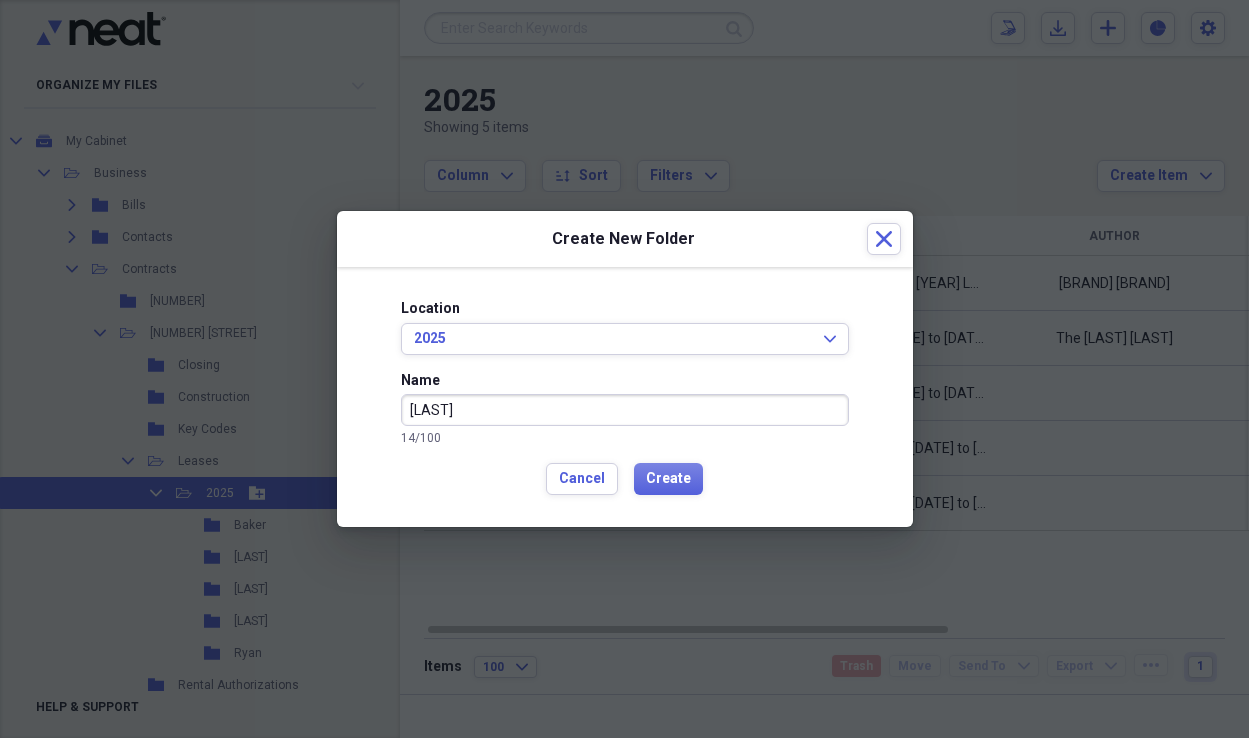 type on "[LAST]" 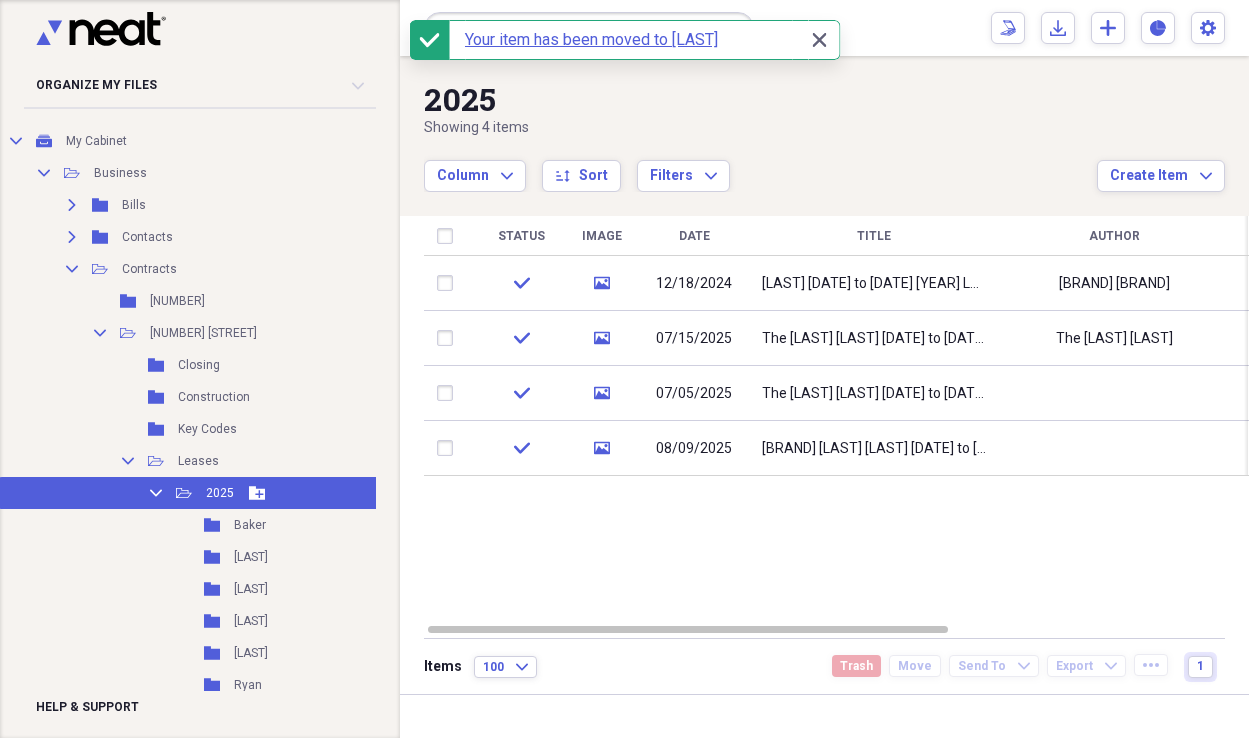 click on "Add Folder" 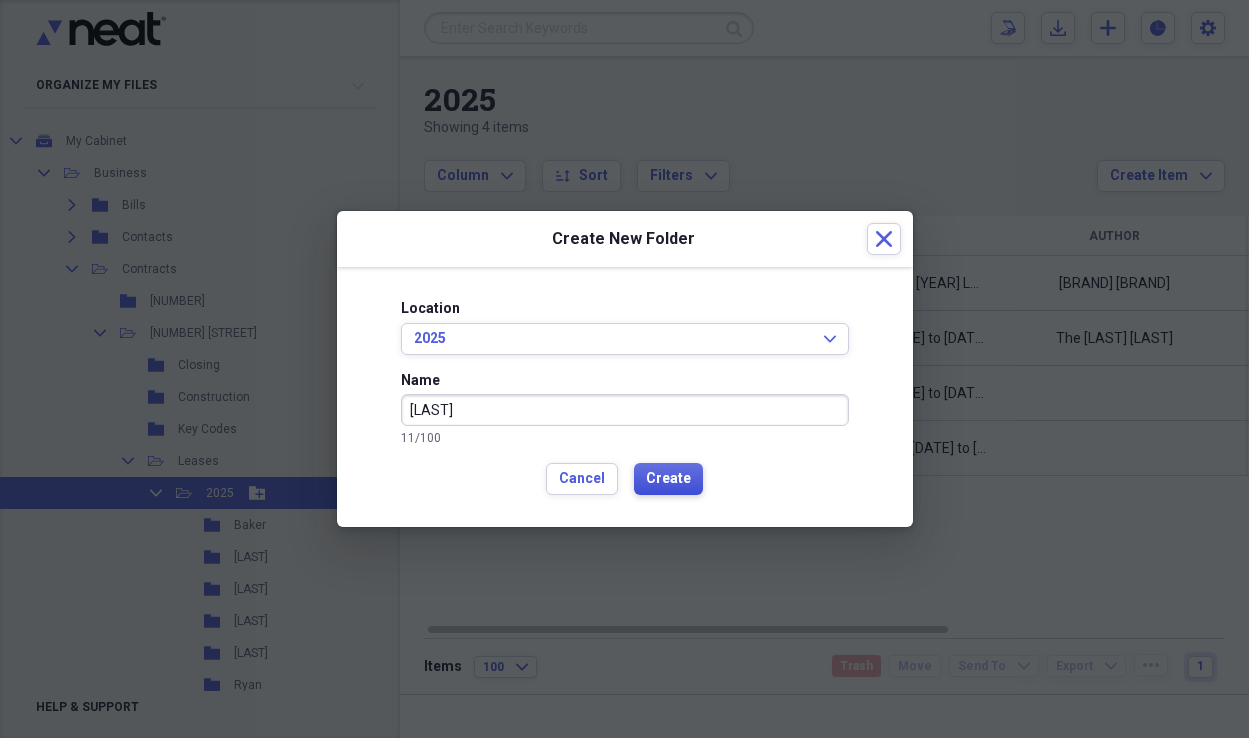 type on "[LAST]" 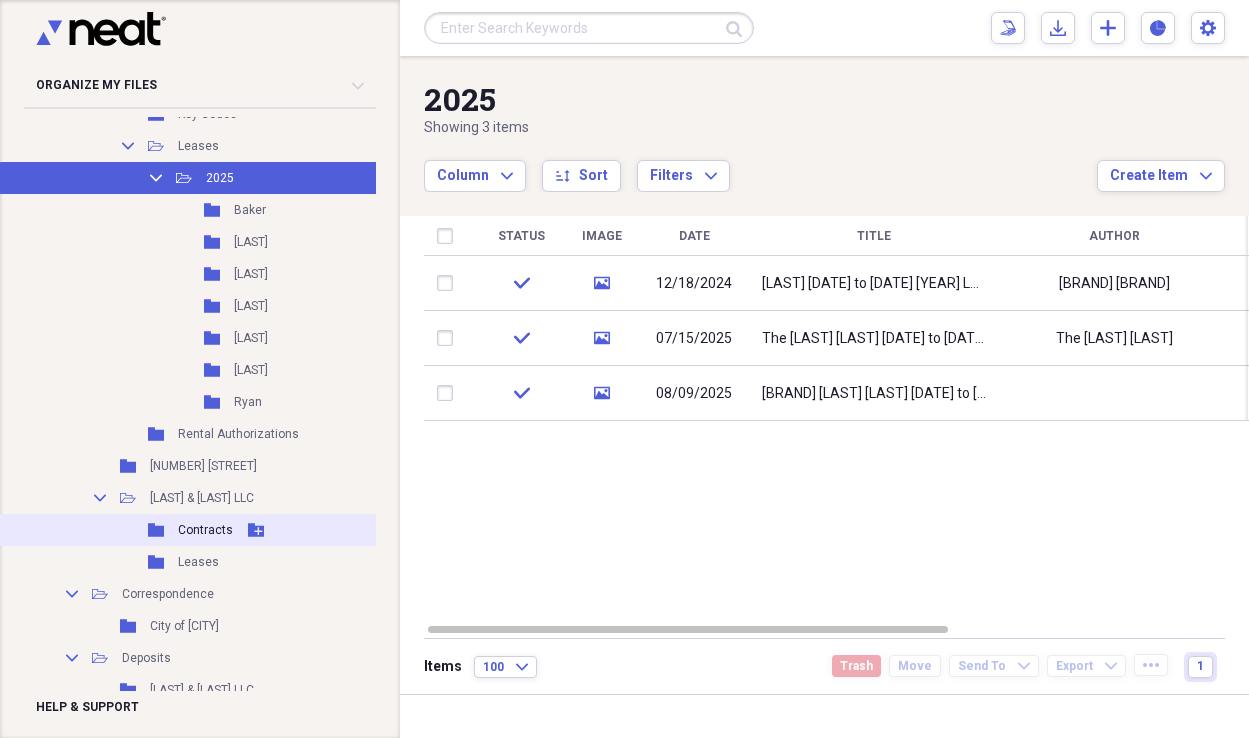 scroll, scrollTop: 430, scrollLeft: 0, axis: vertical 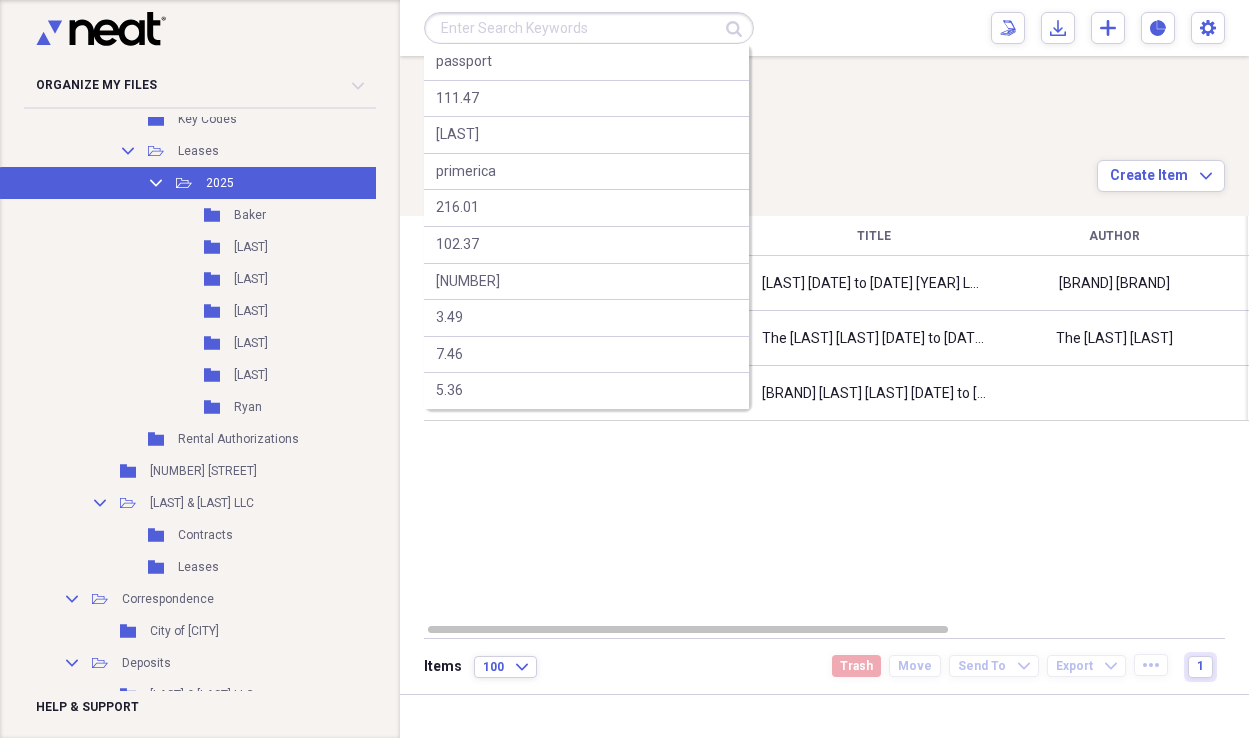 click at bounding box center [589, 28] 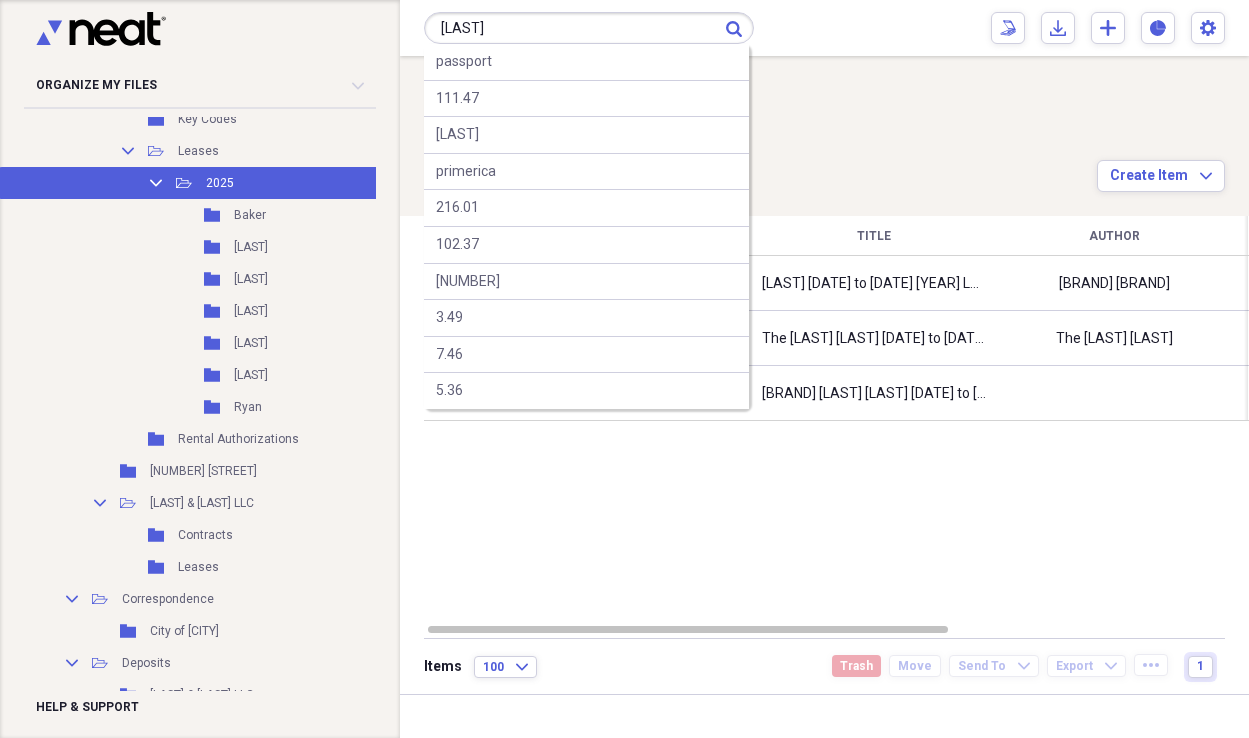 type on "[LAST]" 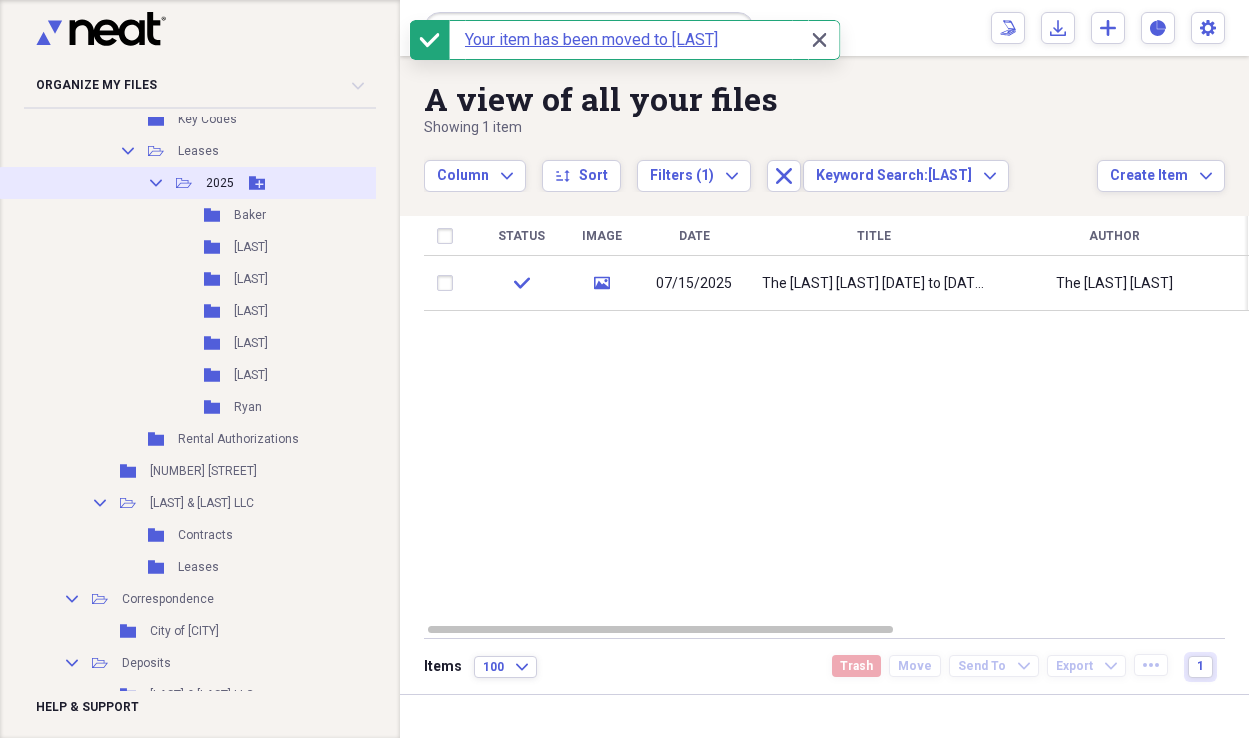 click on "2025" at bounding box center (220, 183) 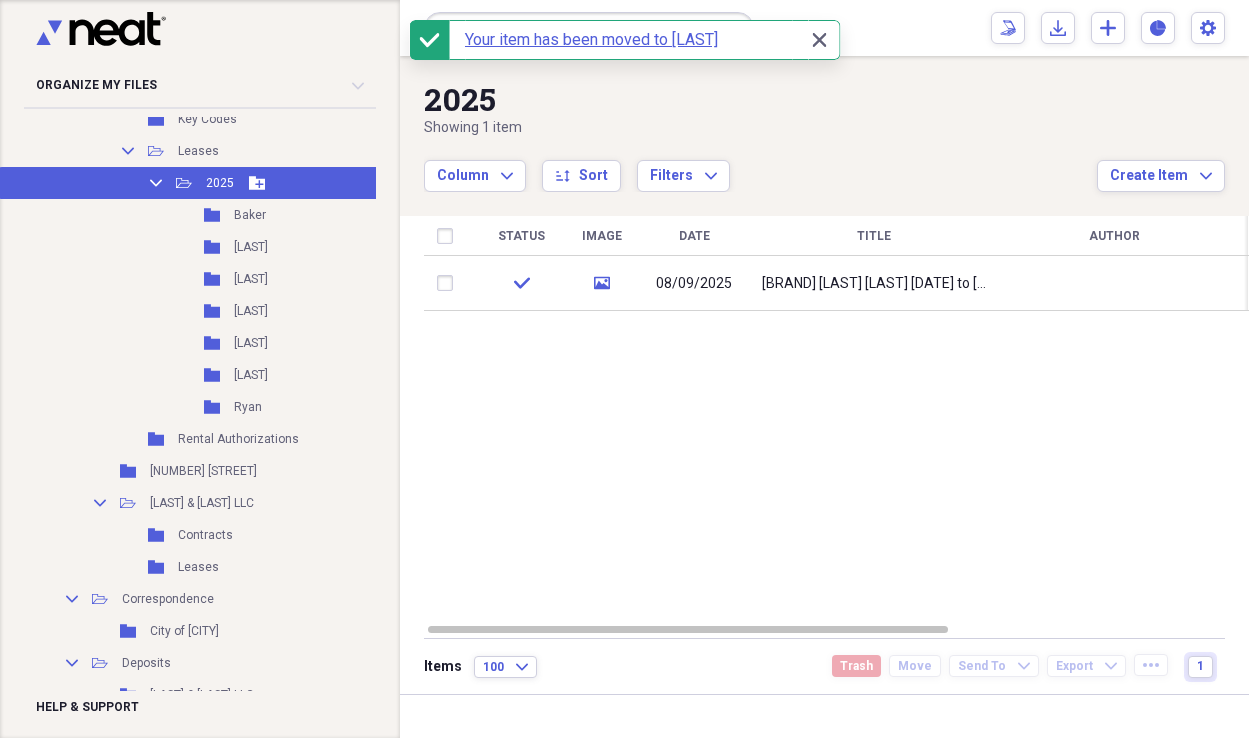 click 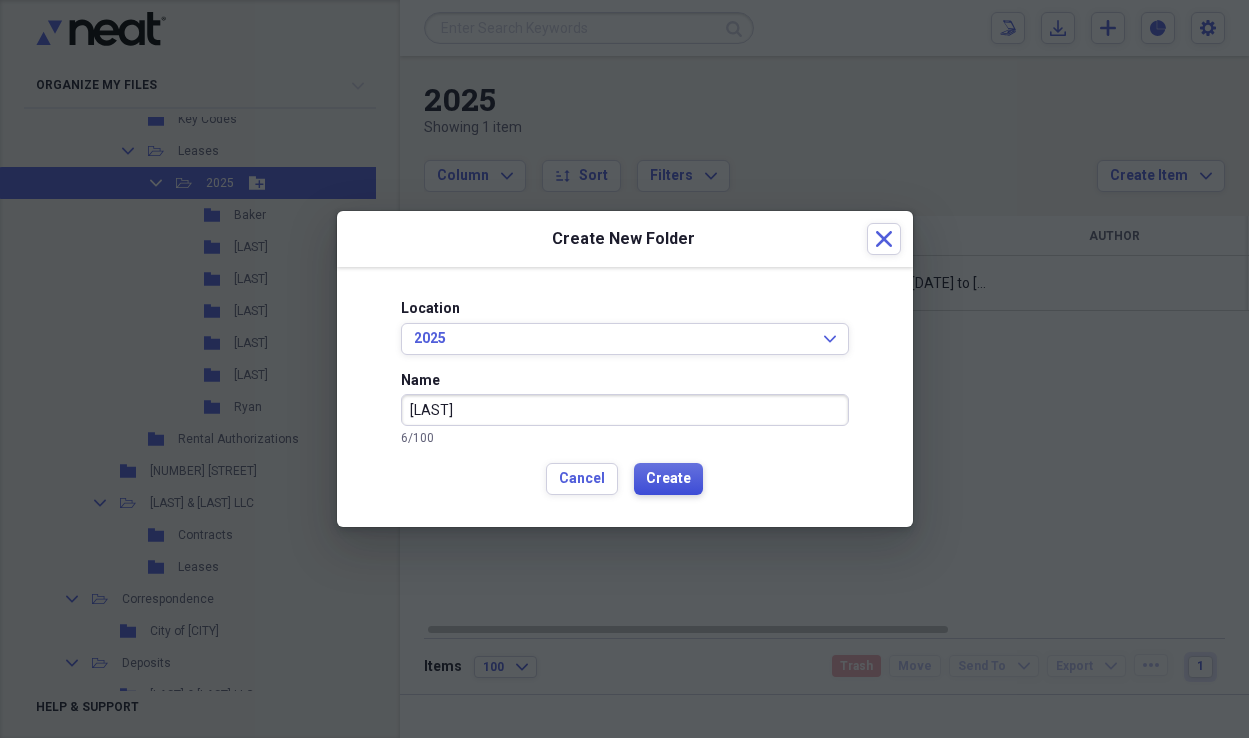 type on "[LAST]" 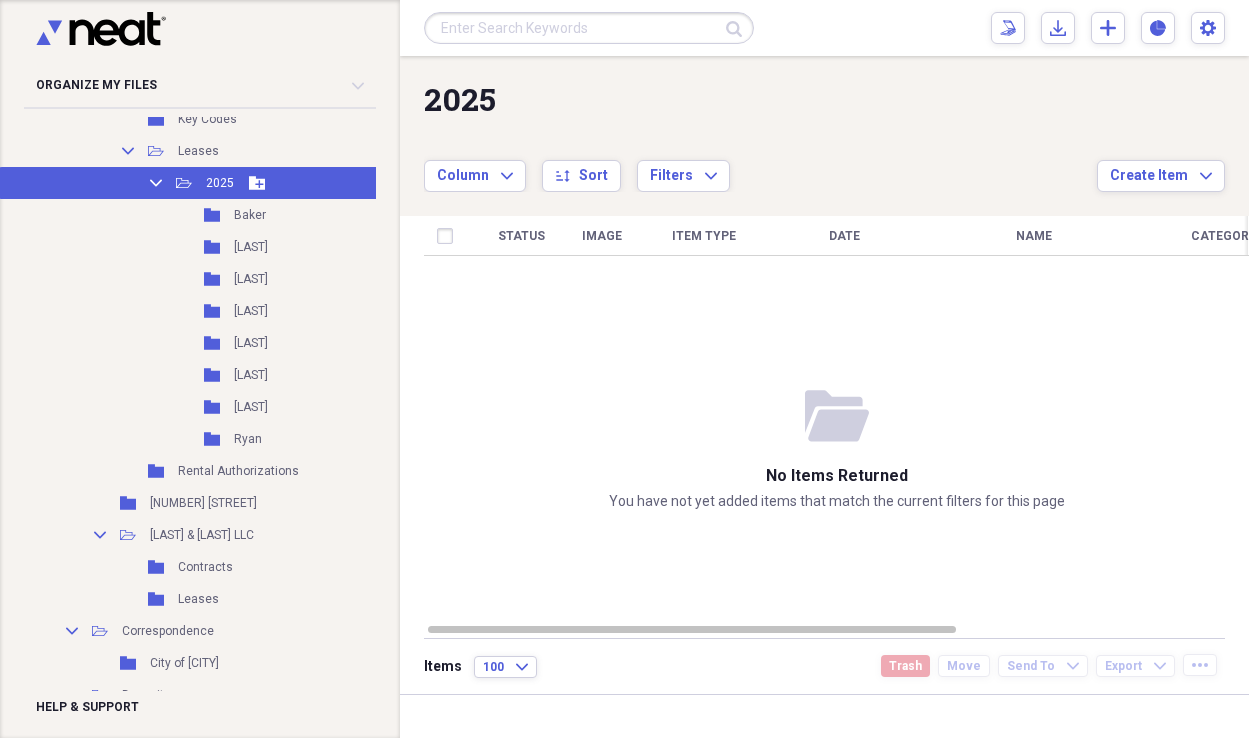 click on "Open Folder" at bounding box center (185, 183) 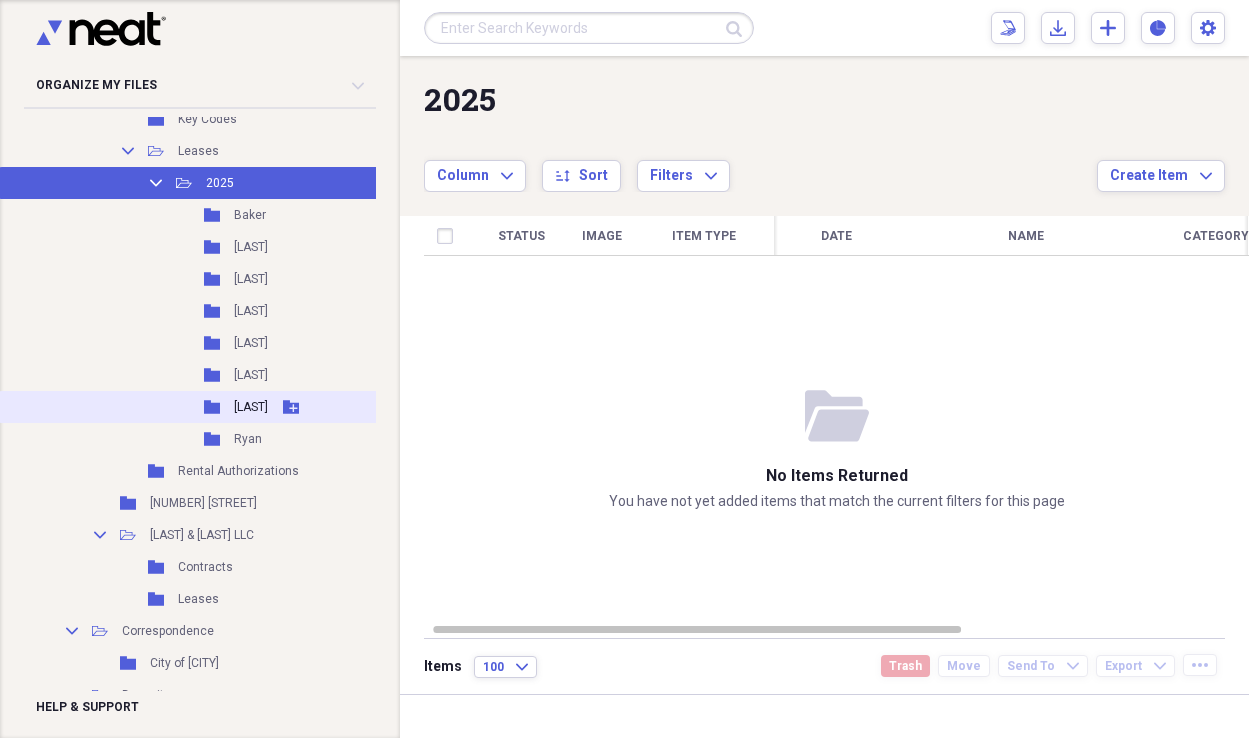 click on "[LAST]" at bounding box center [251, 407] 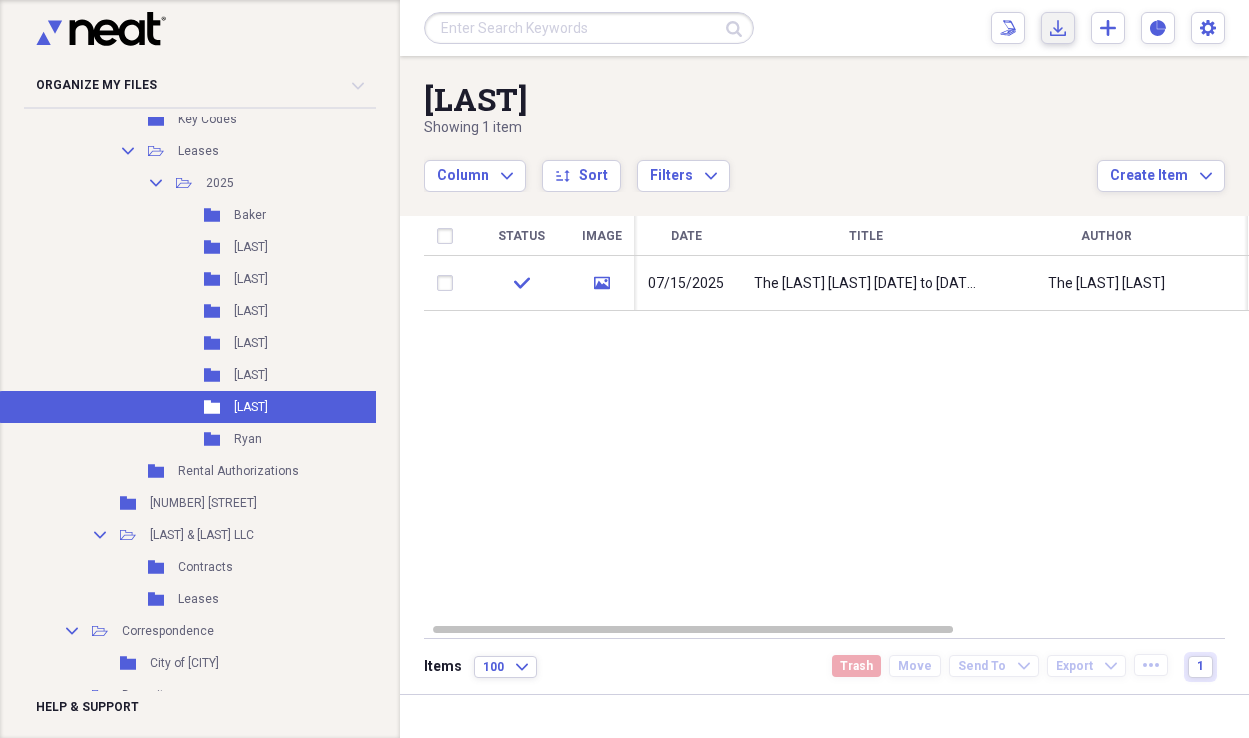 click on "Import" 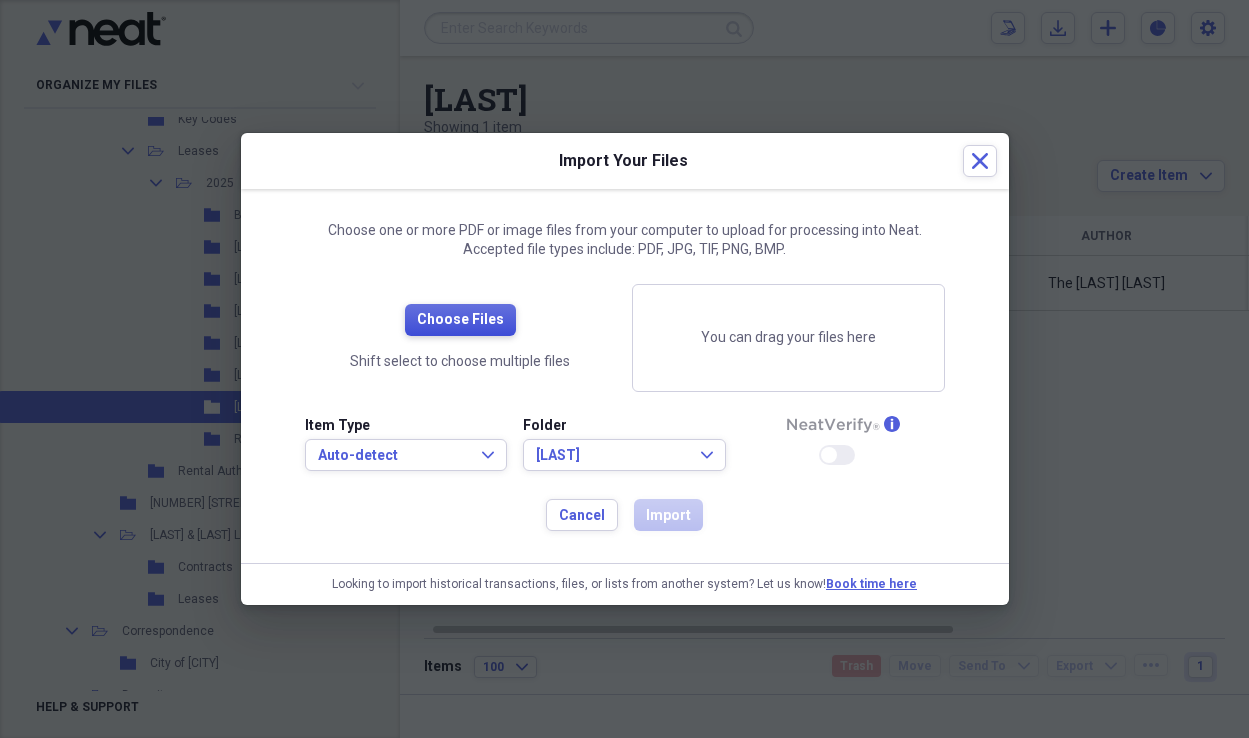 click on "Choose Files" at bounding box center [460, 320] 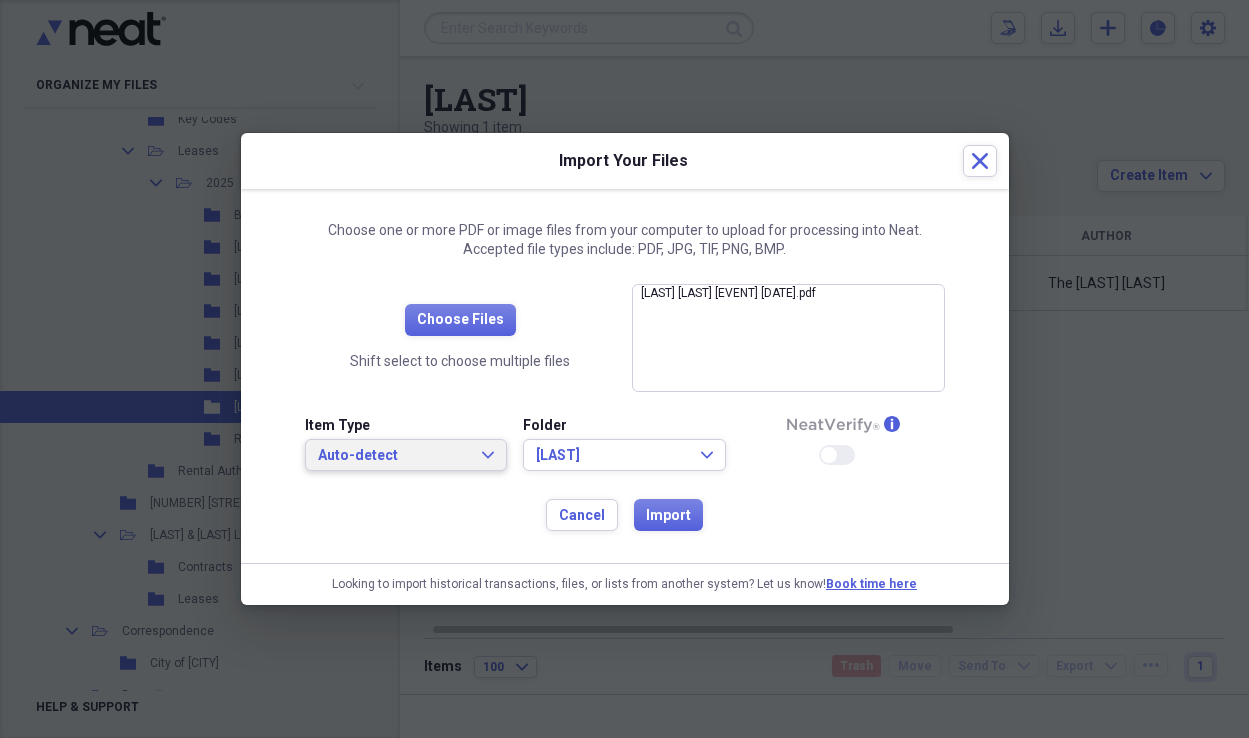 click on "Auto-detect" at bounding box center (394, 456) 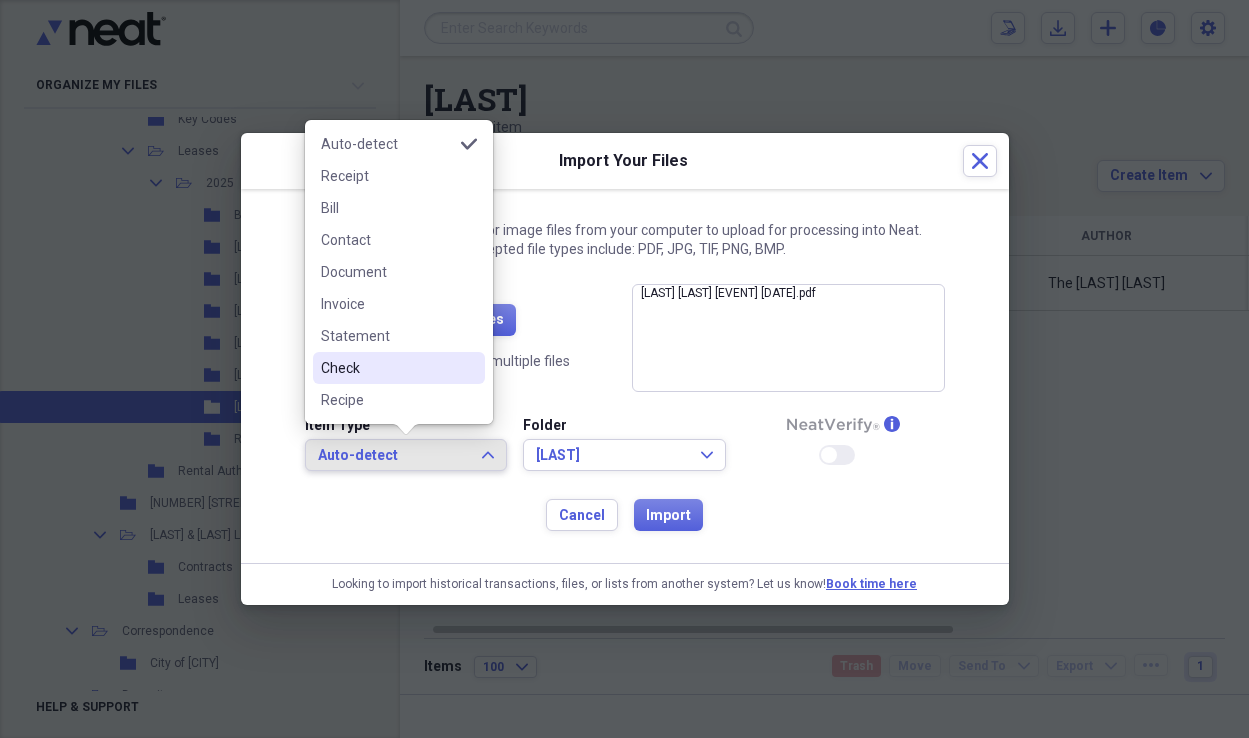 click on "Check" at bounding box center [387, 368] 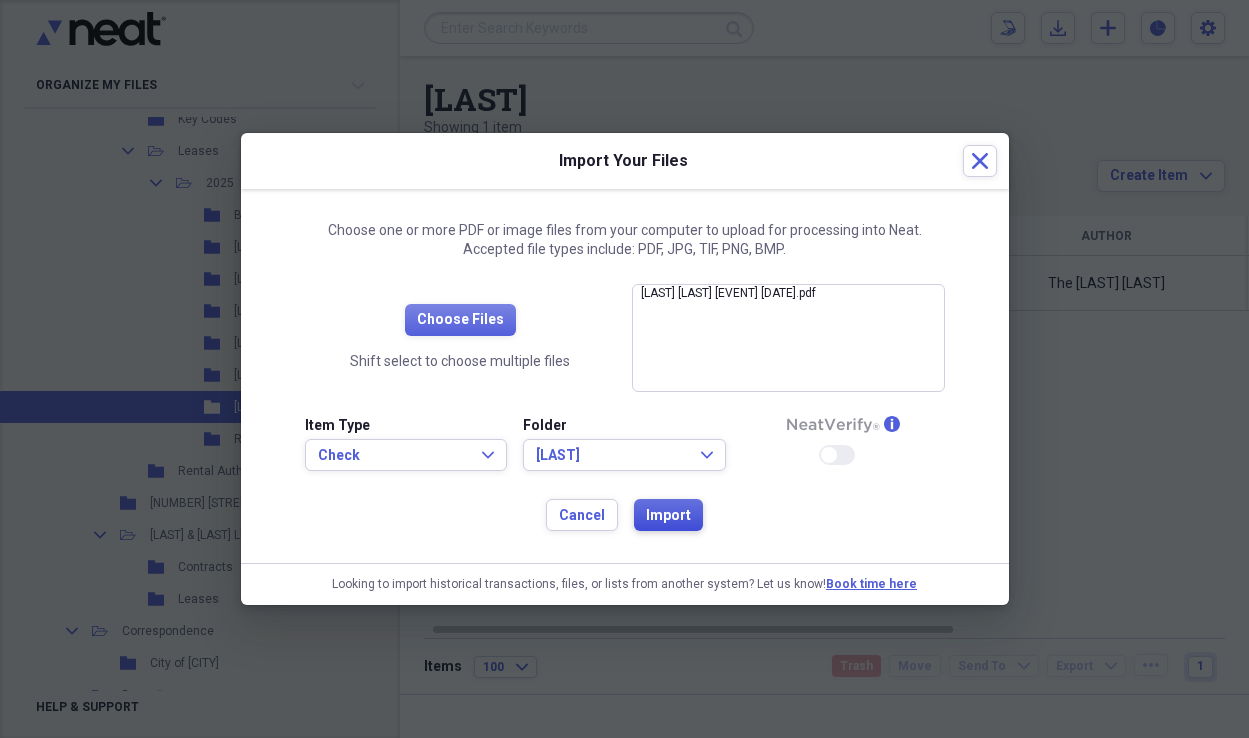 click on "Import" at bounding box center [668, 516] 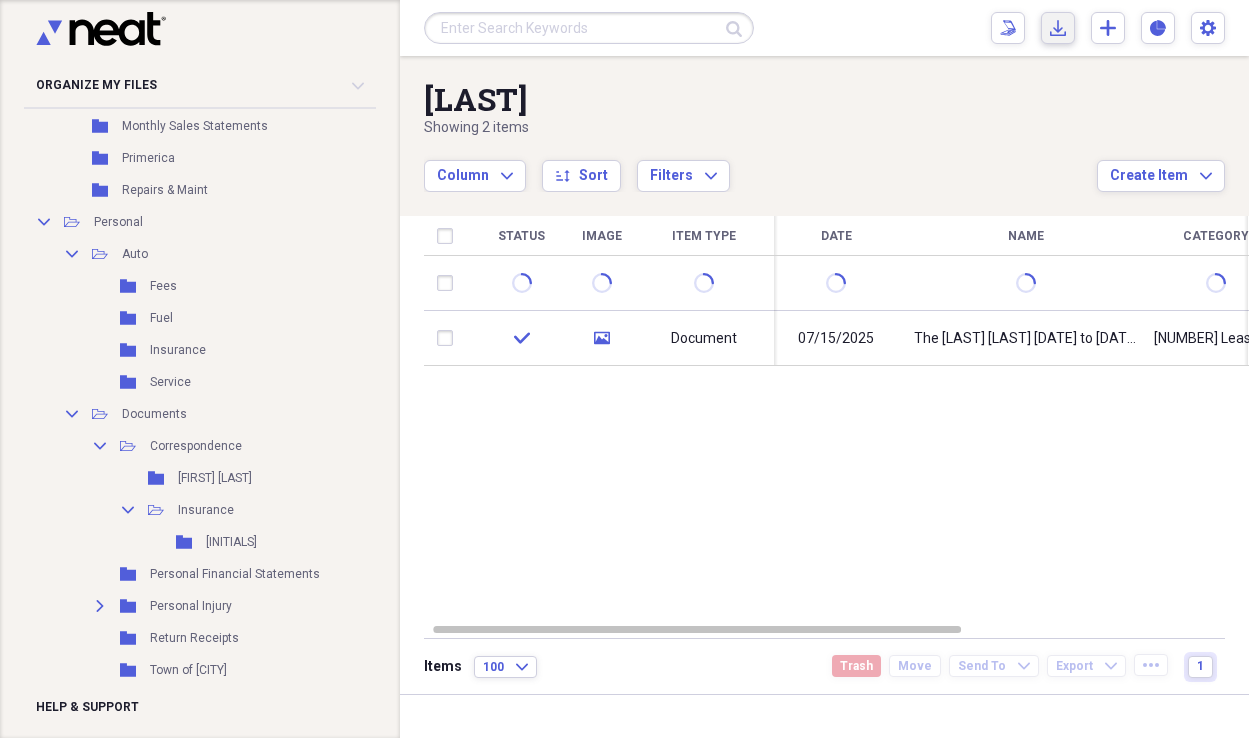 scroll, scrollTop: 1243, scrollLeft: 0, axis: vertical 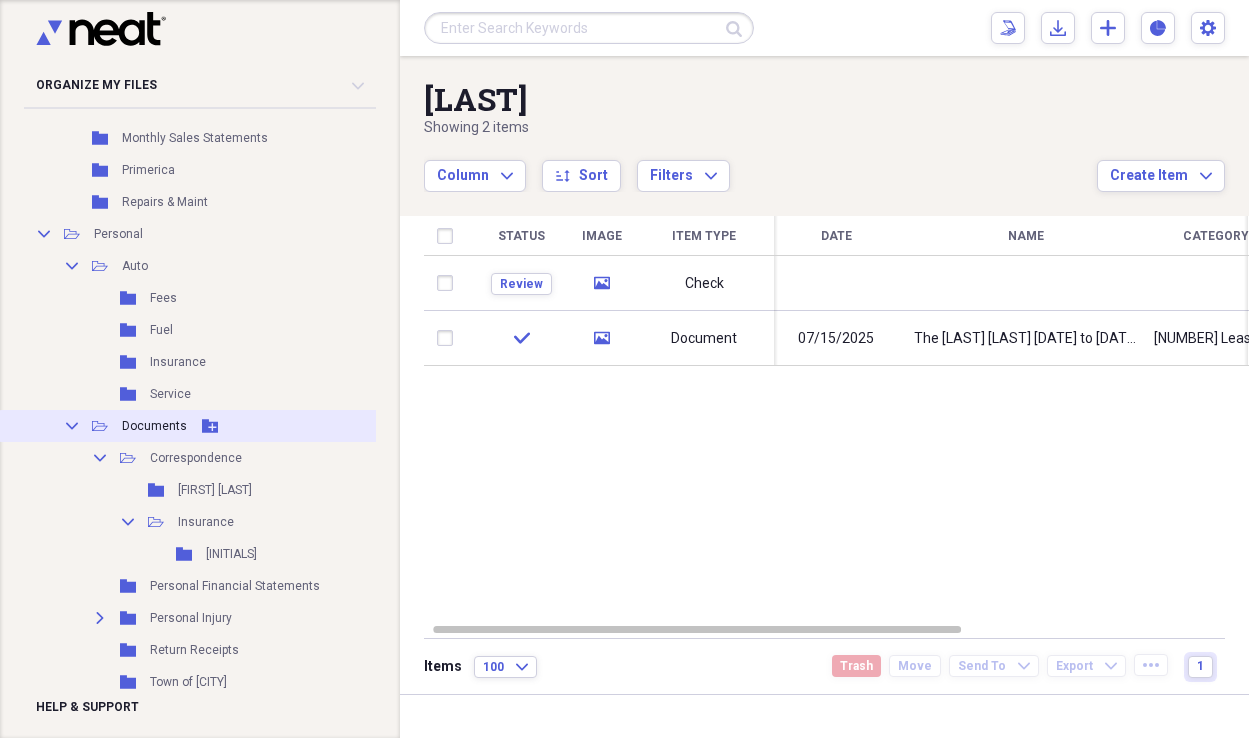 click 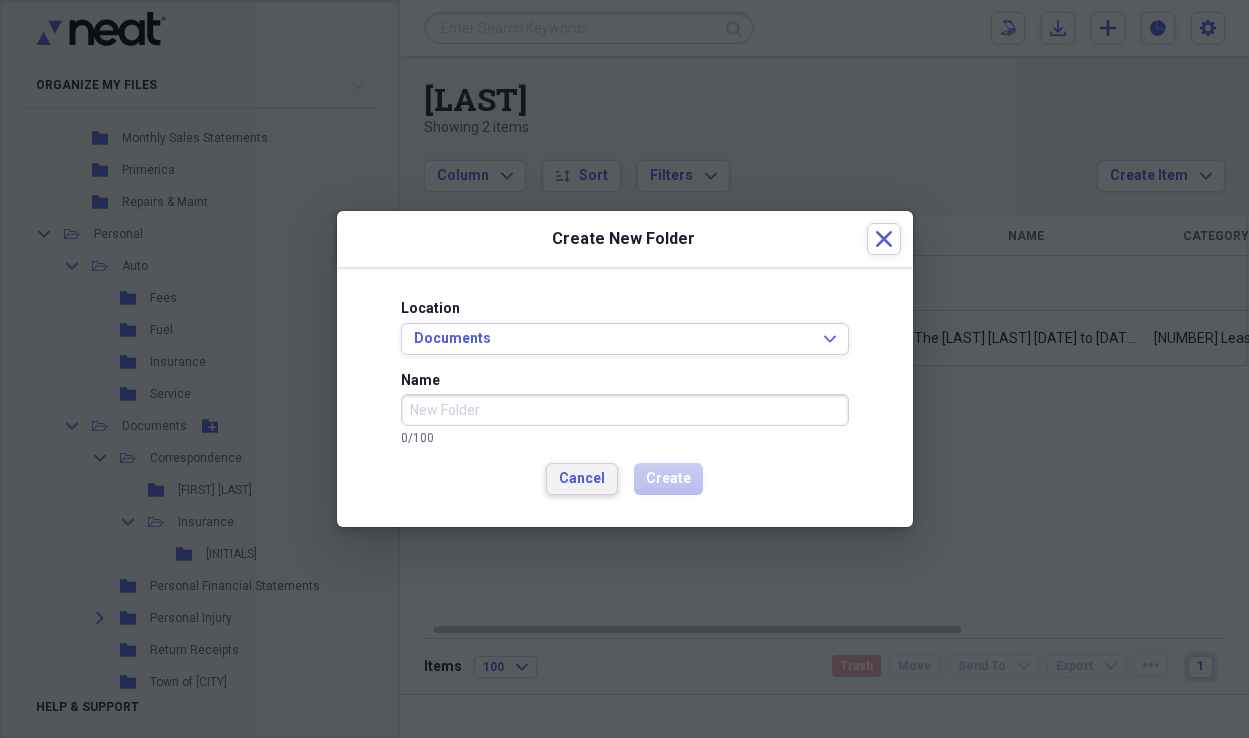 click on "Cancel" at bounding box center [582, 479] 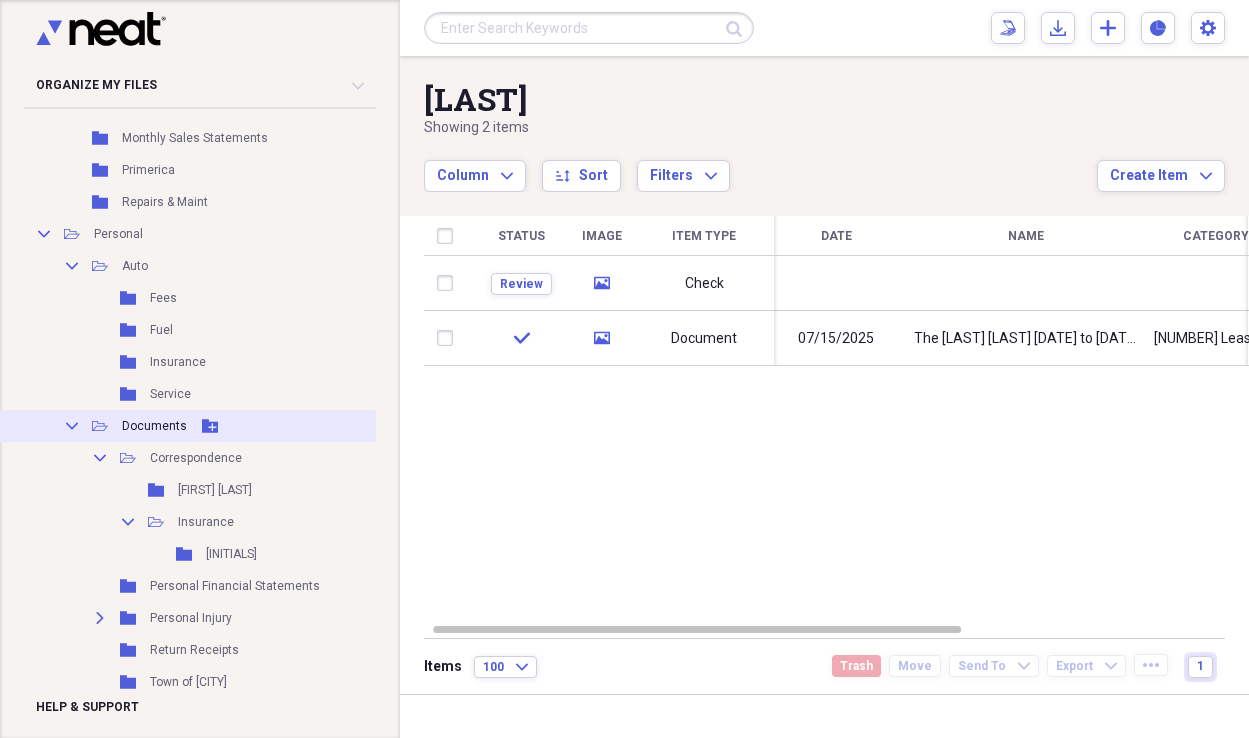 click 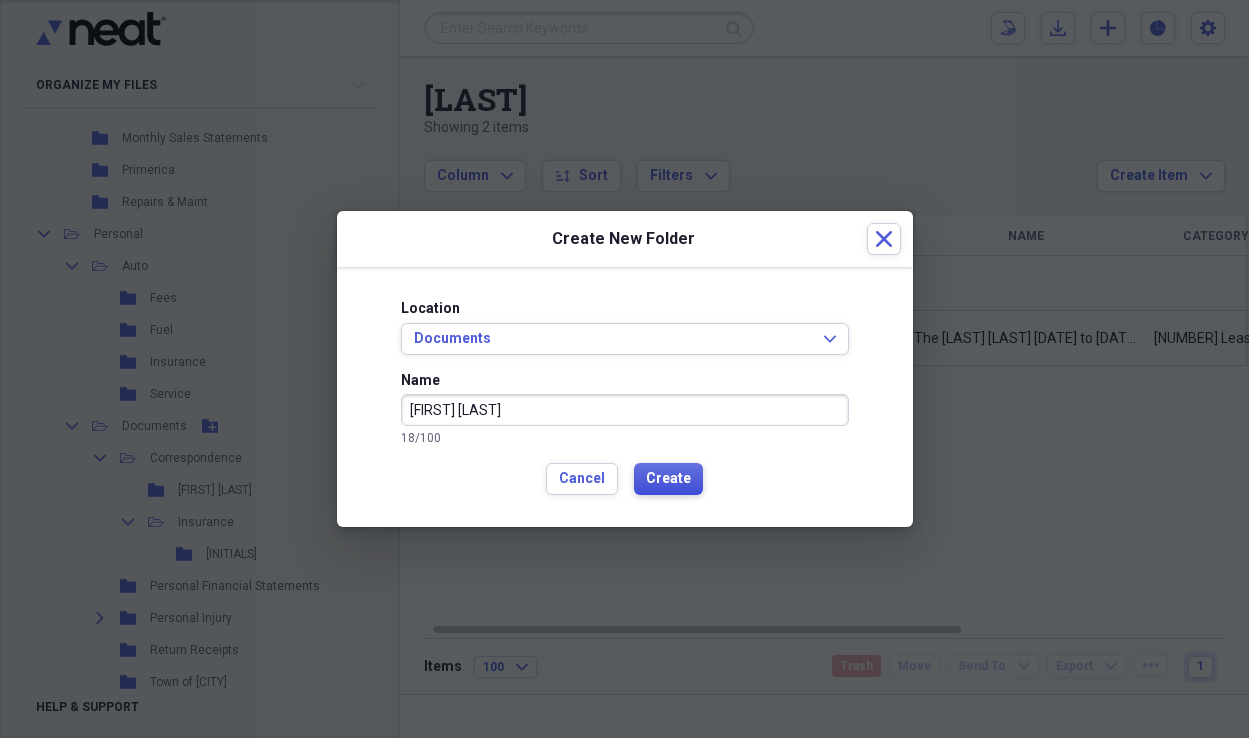 type on "[FIRST] [LAST]" 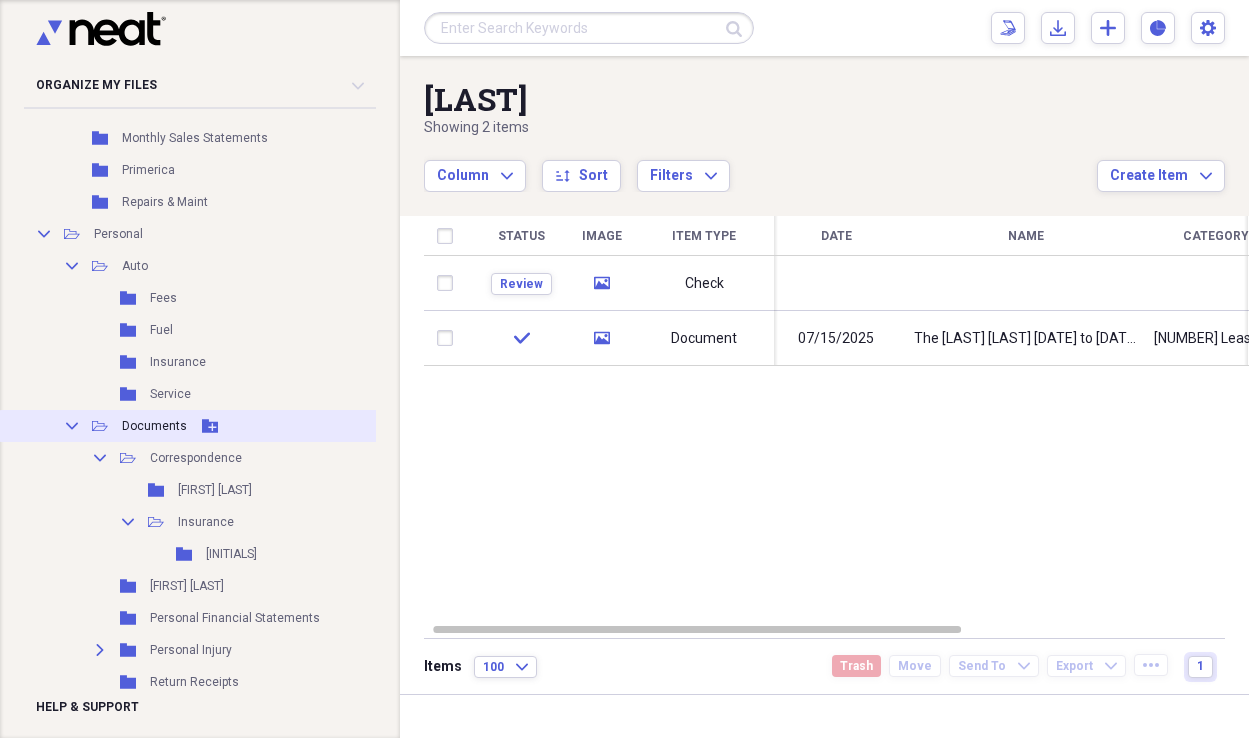 click 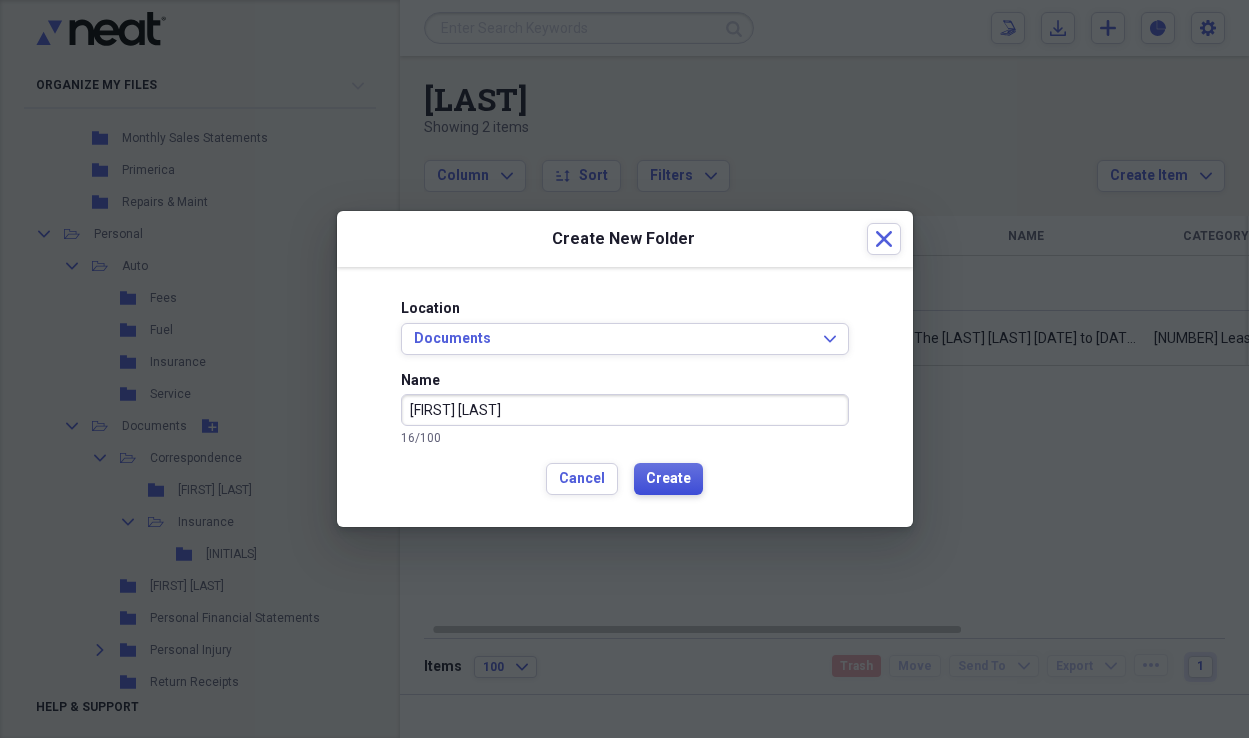 type on "[FIRST] [LAST]" 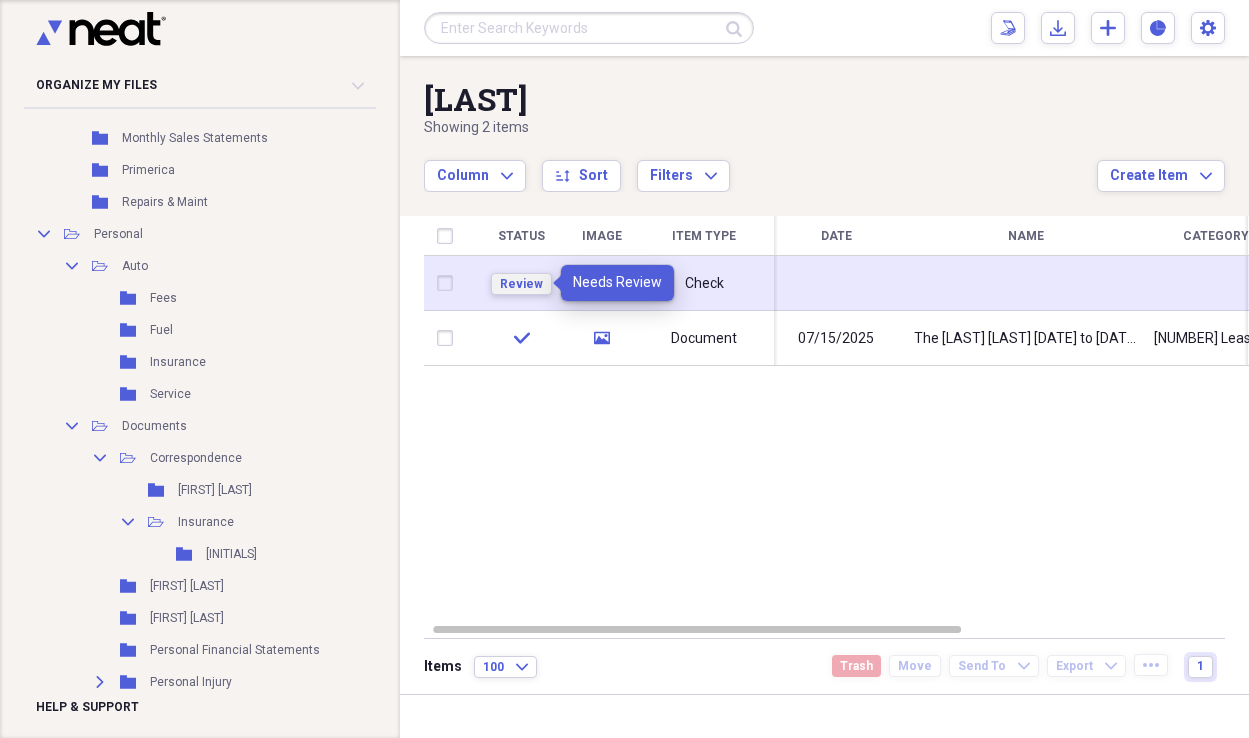 click on "Review" at bounding box center (521, 284) 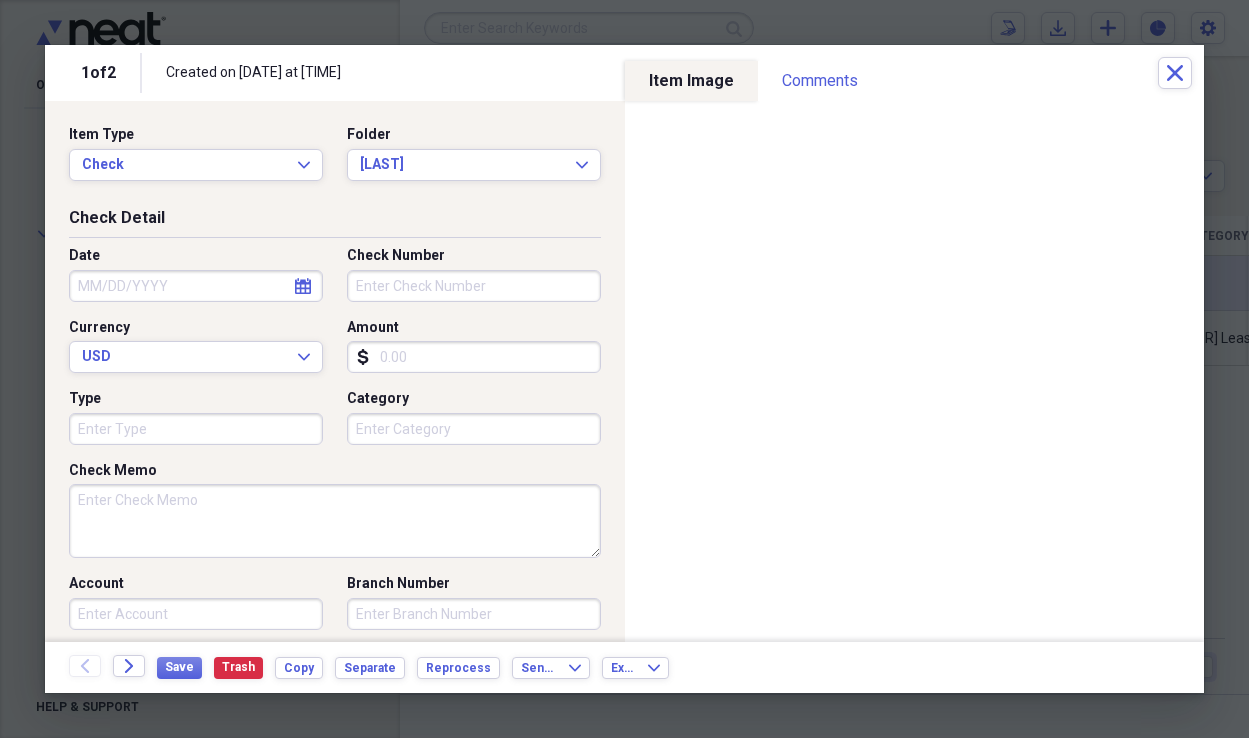 select on "7" 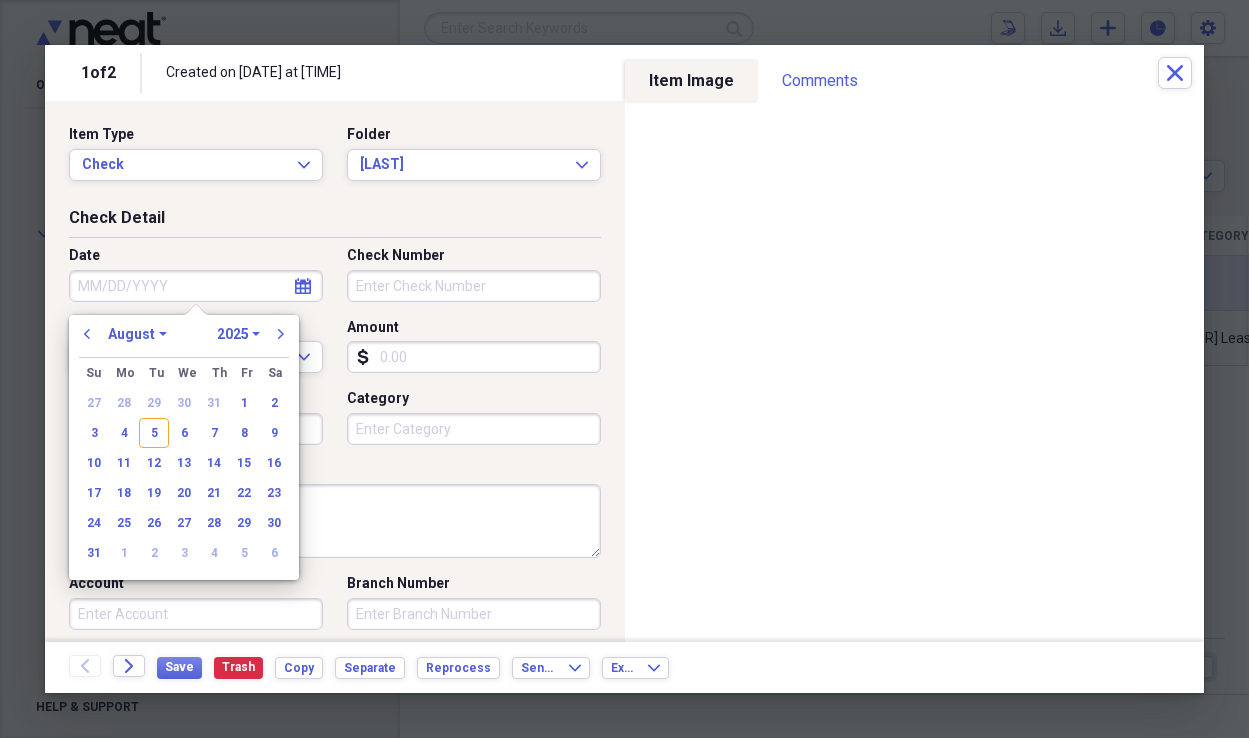 click on "Date" at bounding box center [196, 286] 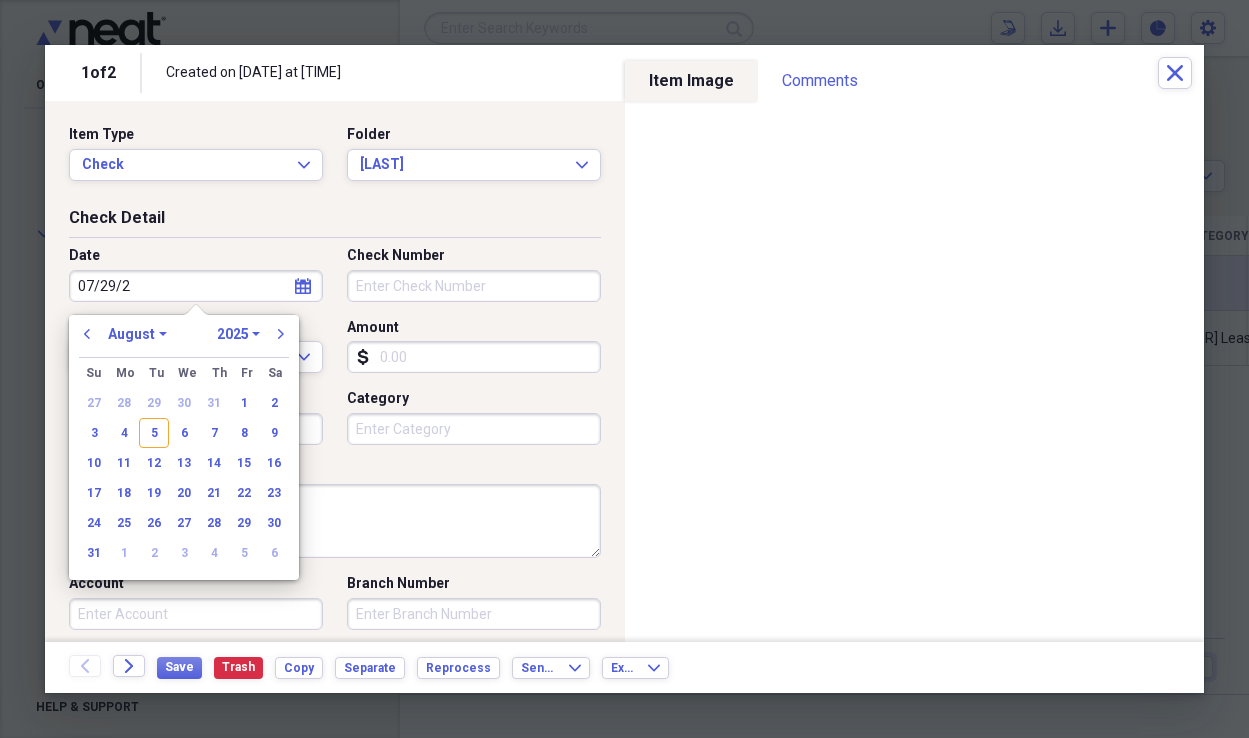 type on "07/29/20" 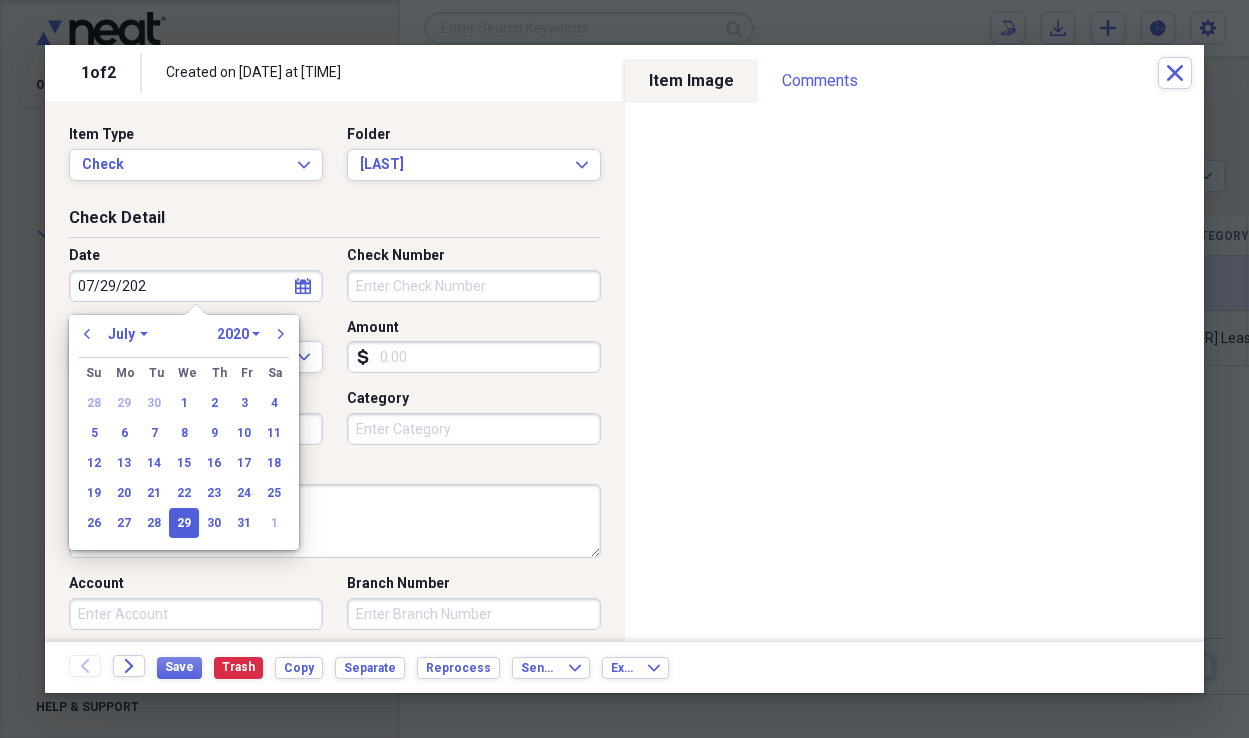 type on "07/29/2025" 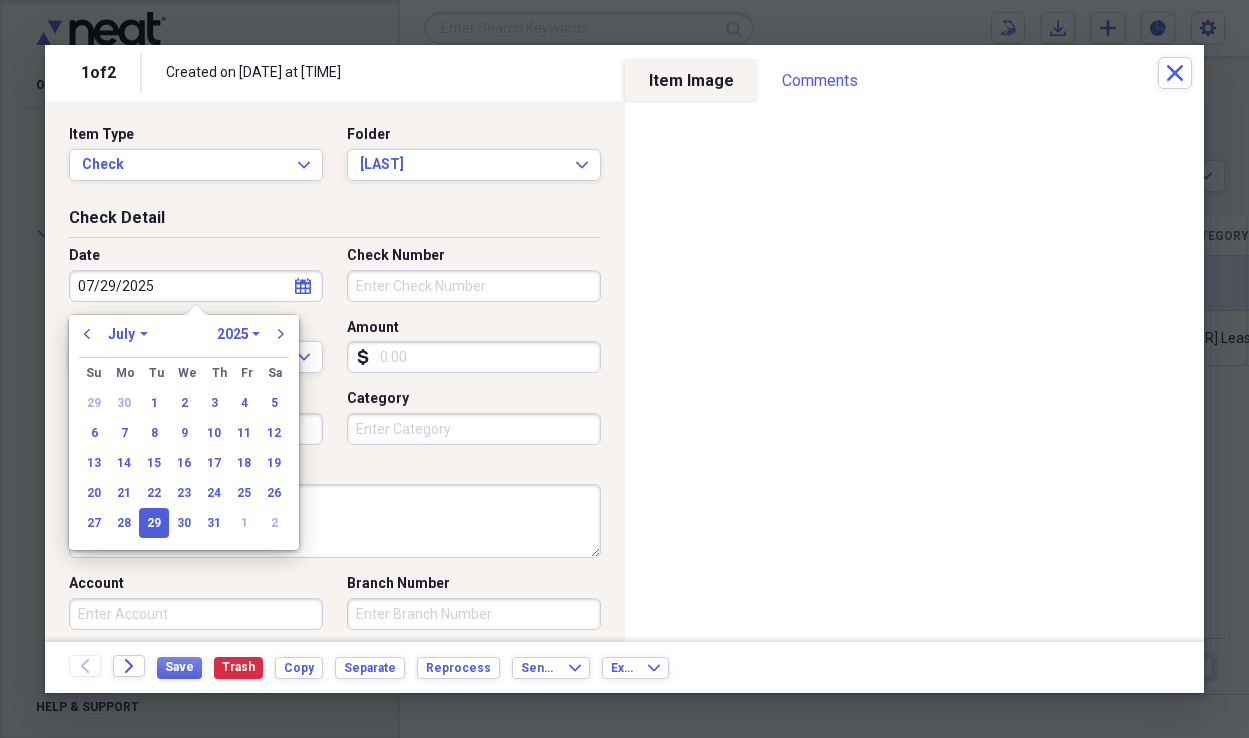 type on "07/29/2025" 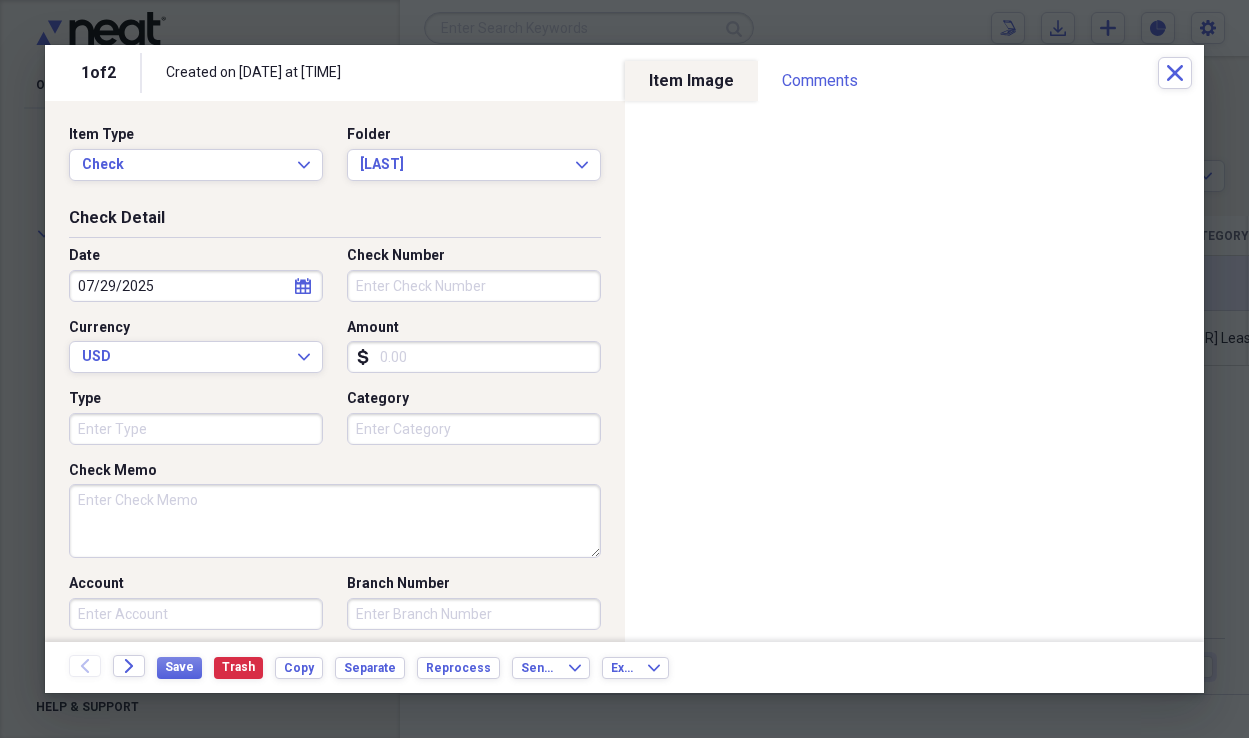 click on "Check Number" at bounding box center [474, 286] 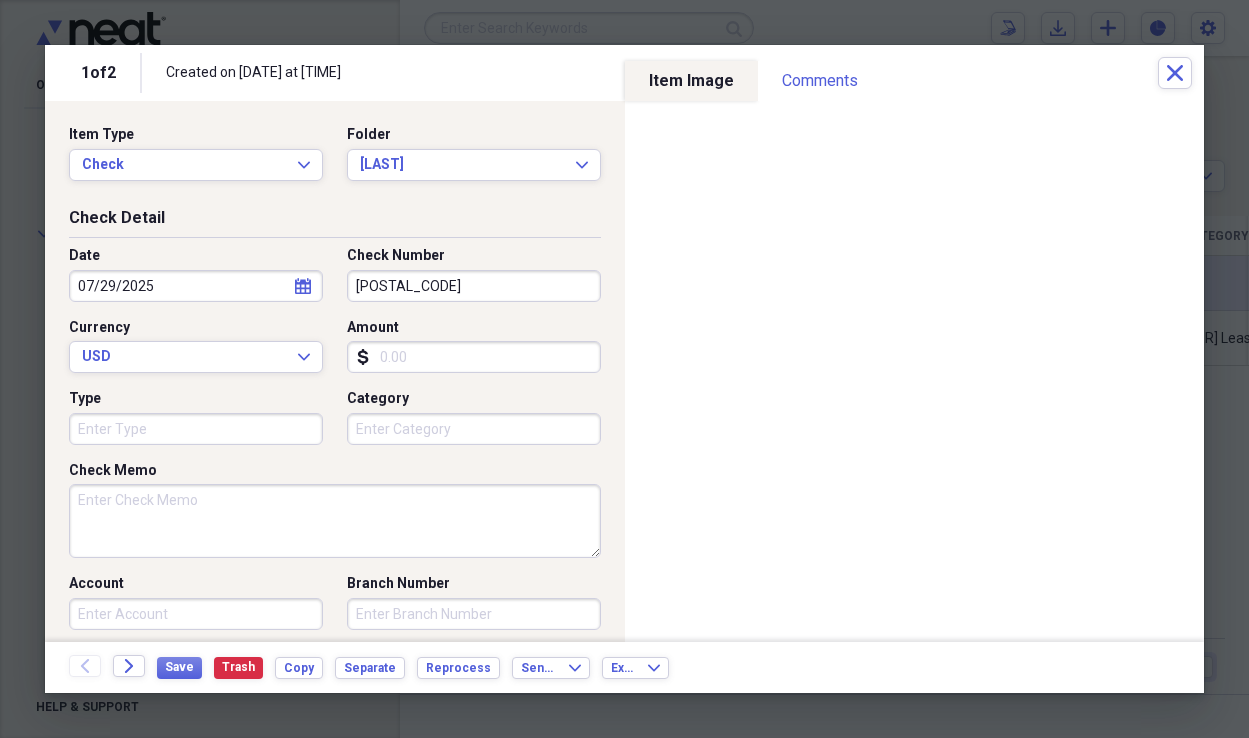 type on "[POSTAL_CODE]" 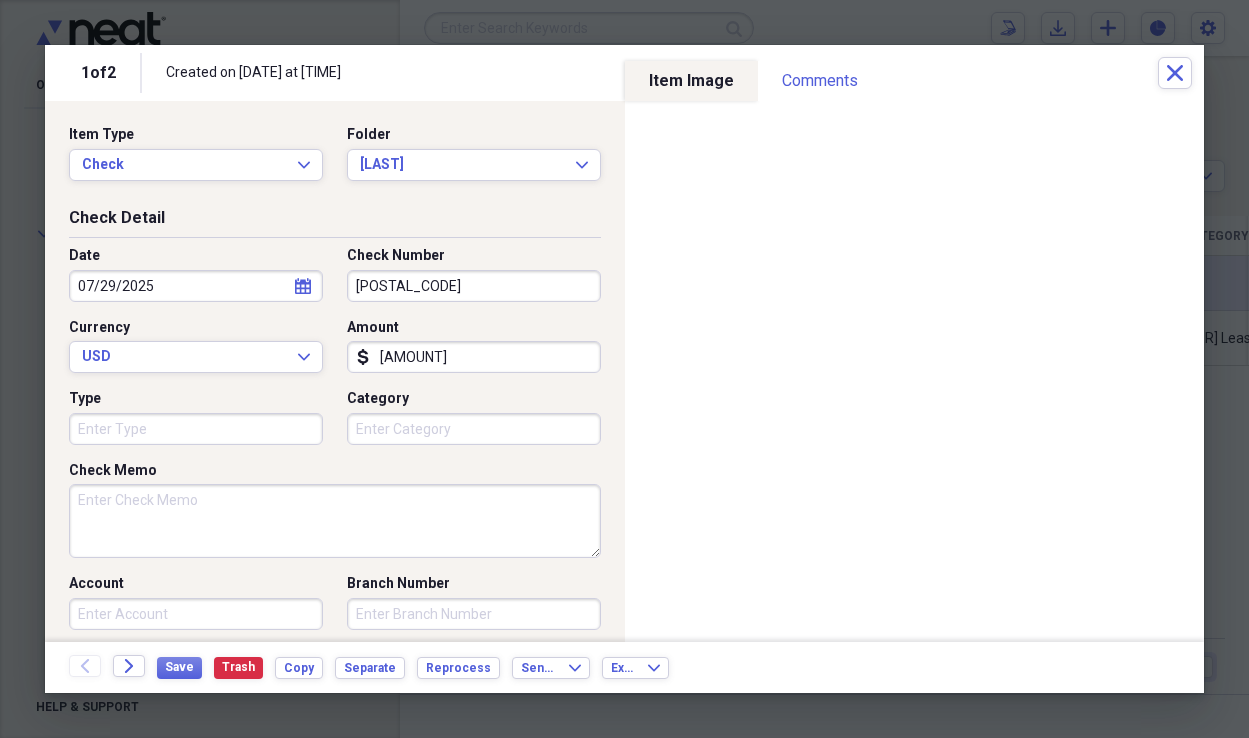 type on "[AMOUNT]" 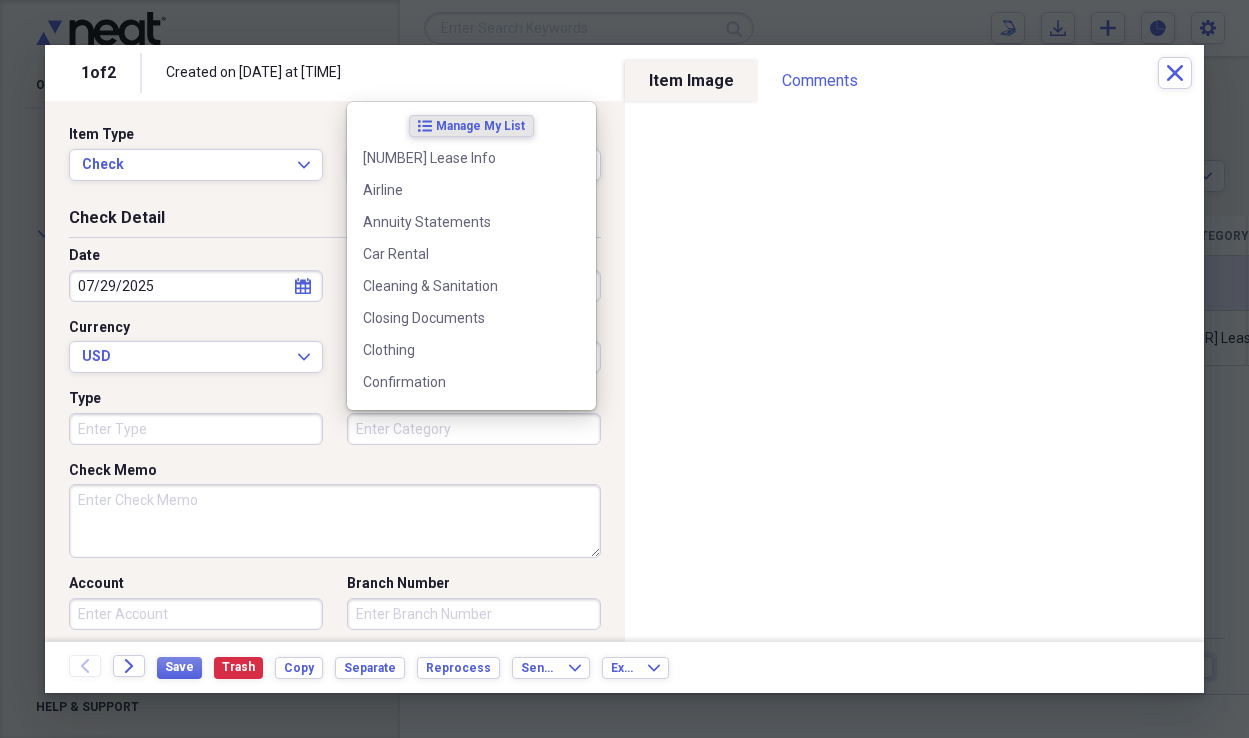 click on "Category" at bounding box center (474, 429) 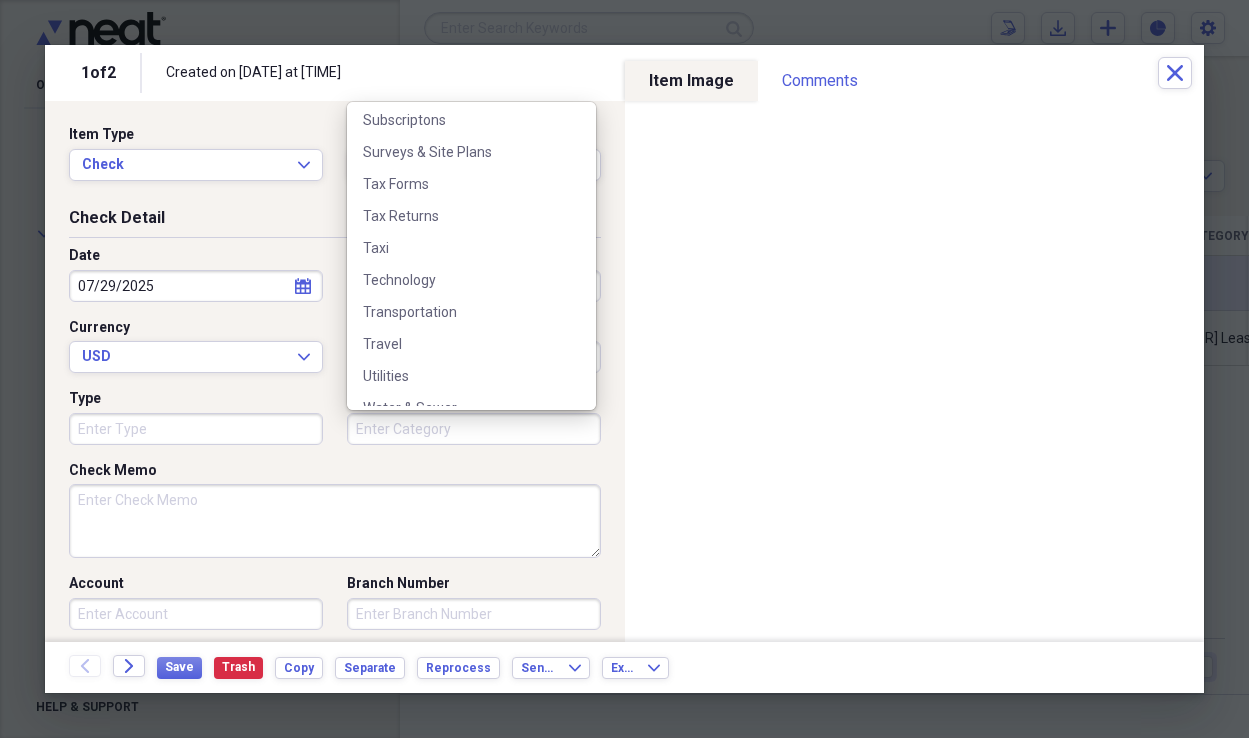 scroll, scrollTop: 1436, scrollLeft: 0, axis: vertical 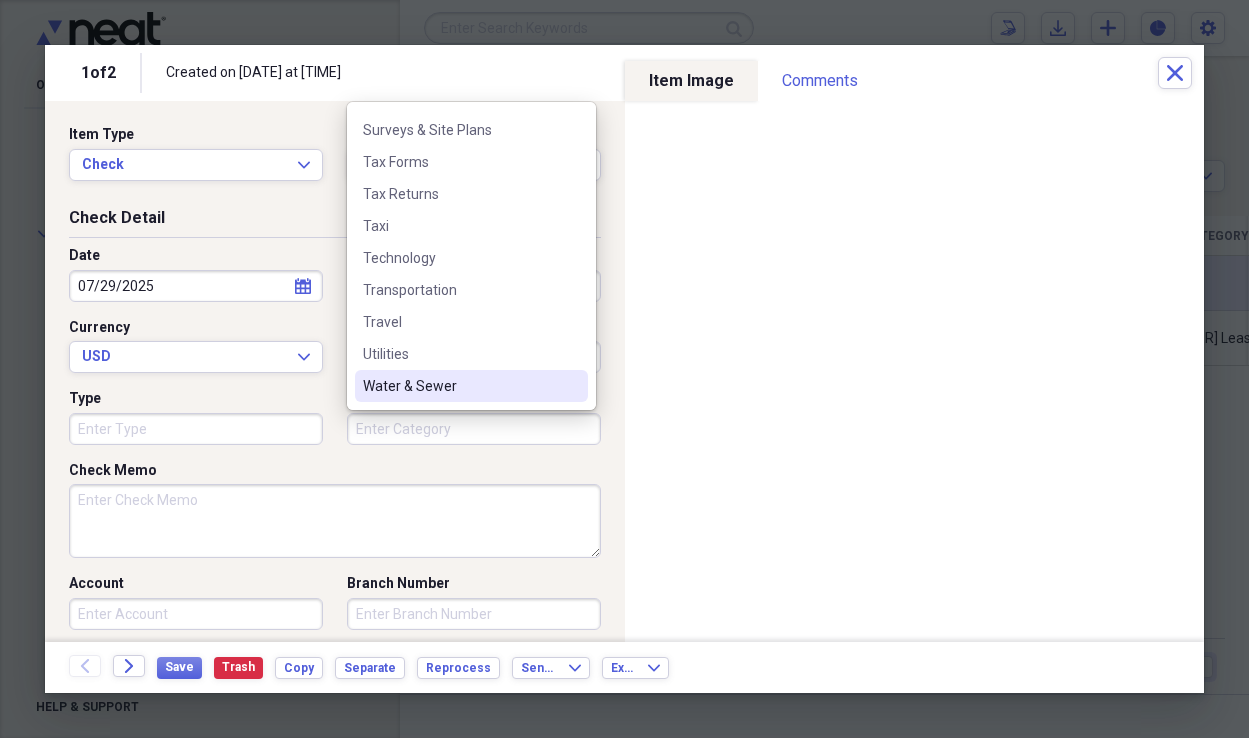 click on "Category" at bounding box center (474, 429) 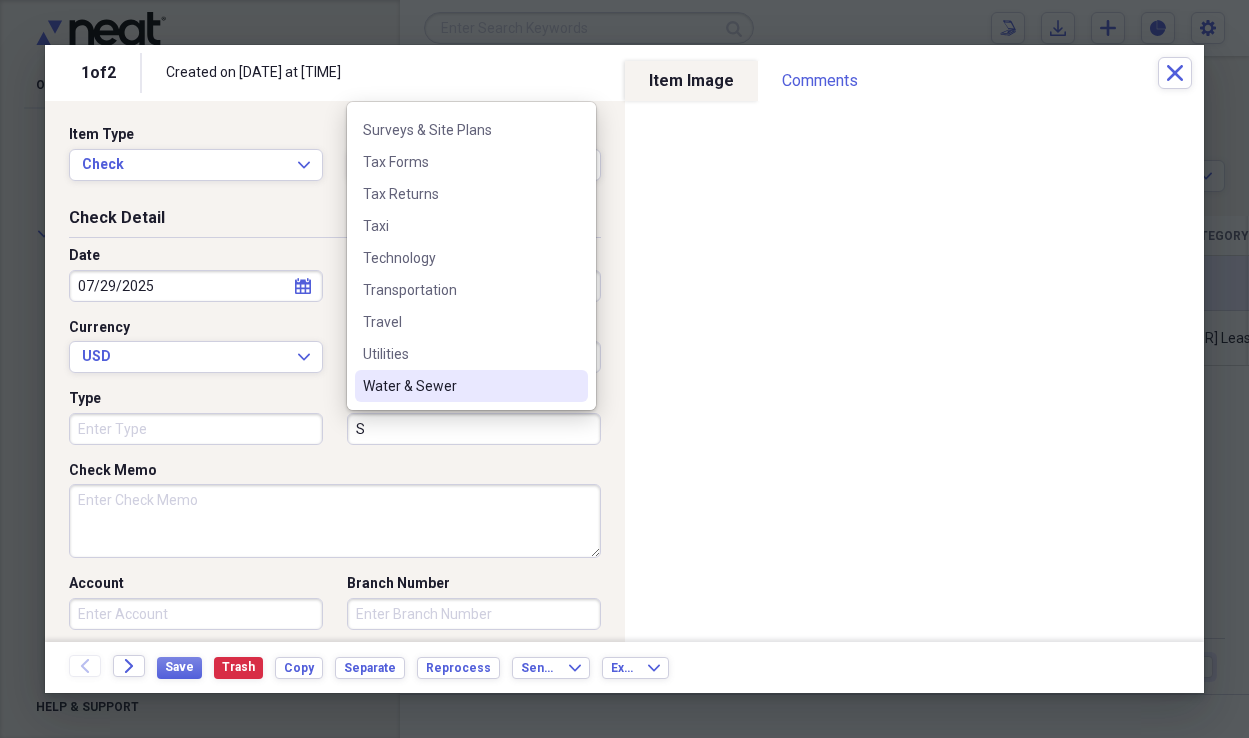 scroll, scrollTop: 0, scrollLeft: 0, axis: both 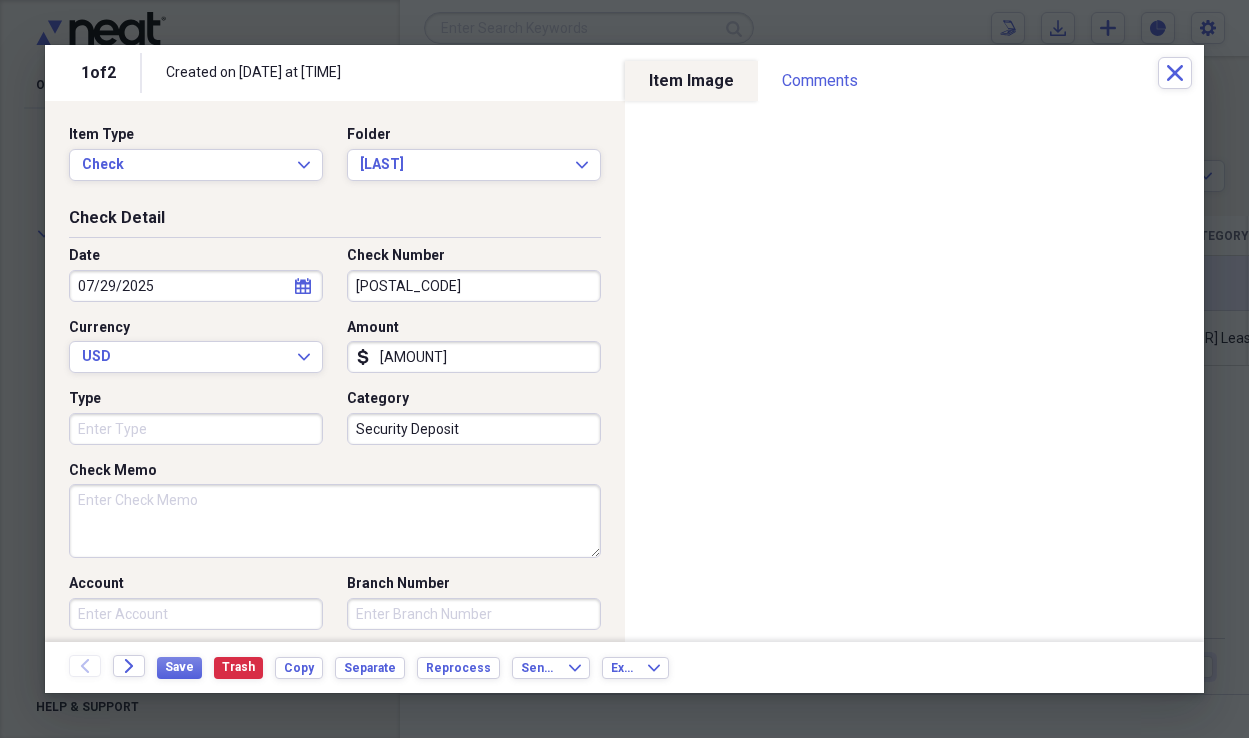 type on "Security Deposit" 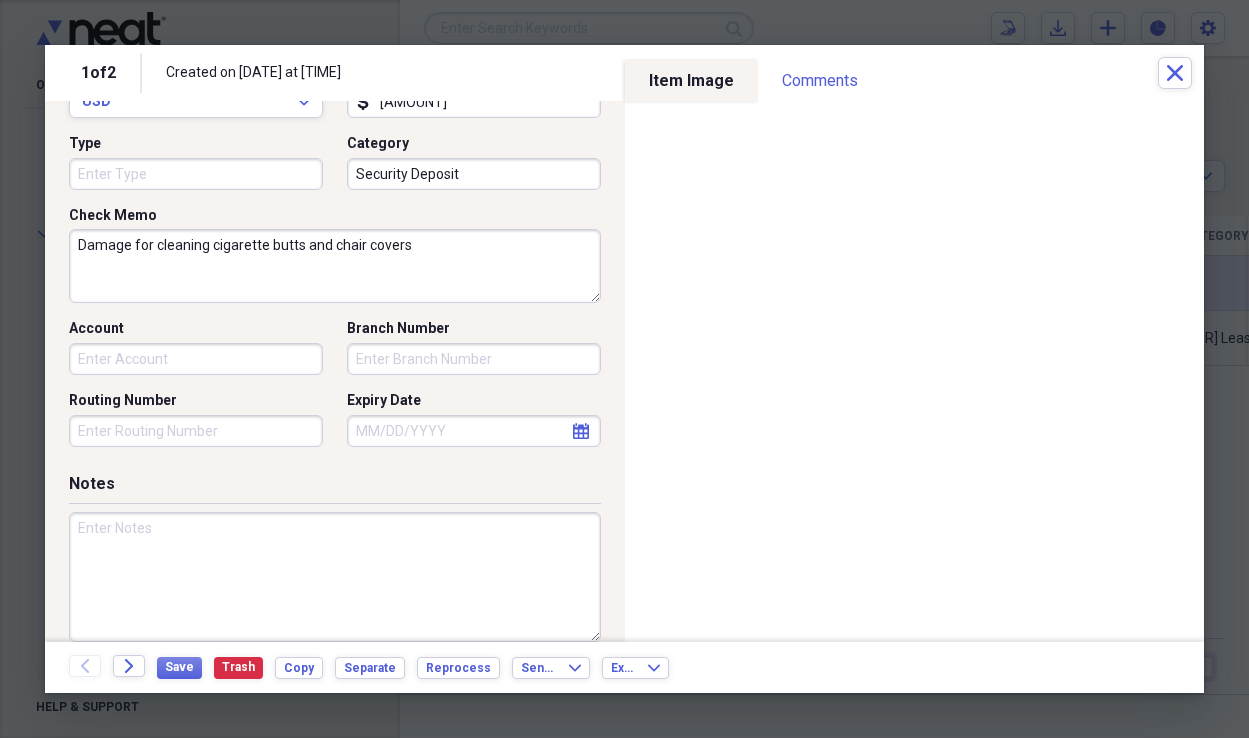 scroll, scrollTop: 259, scrollLeft: 0, axis: vertical 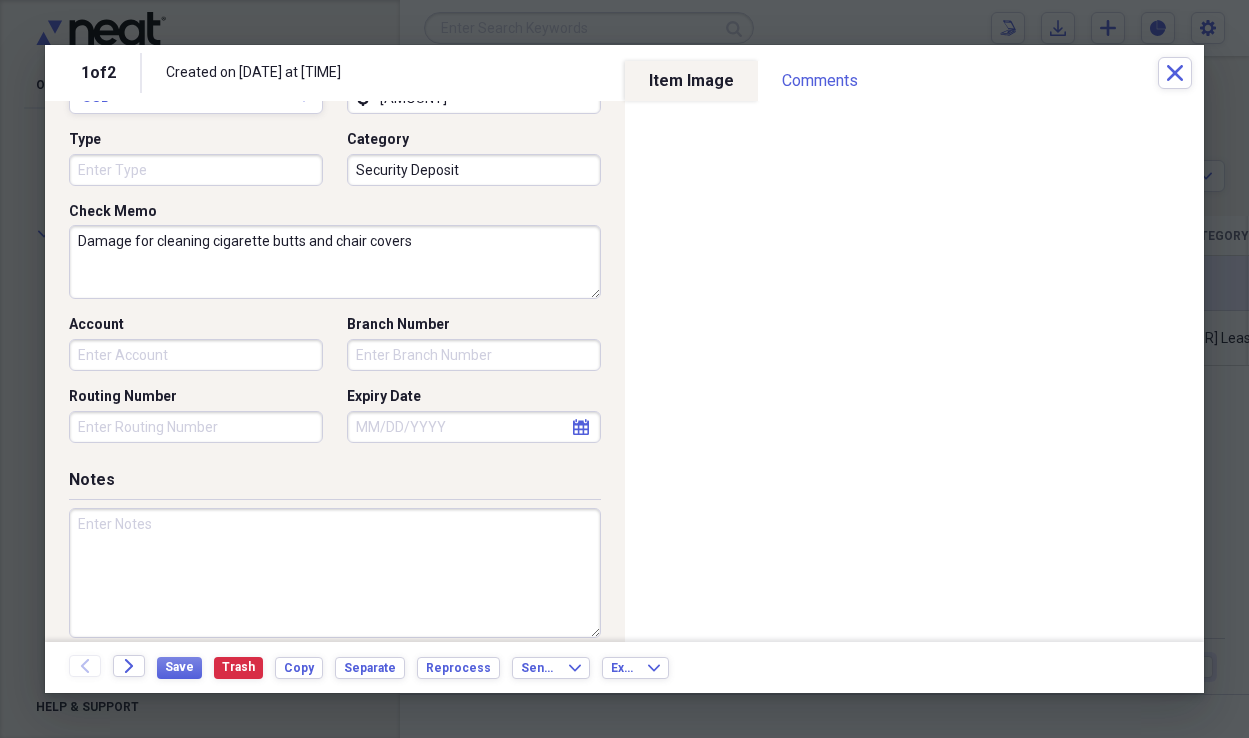 drag, startPoint x: 422, startPoint y: 241, endPoint x: 65, endPoint y: 237, distance: 357.0224 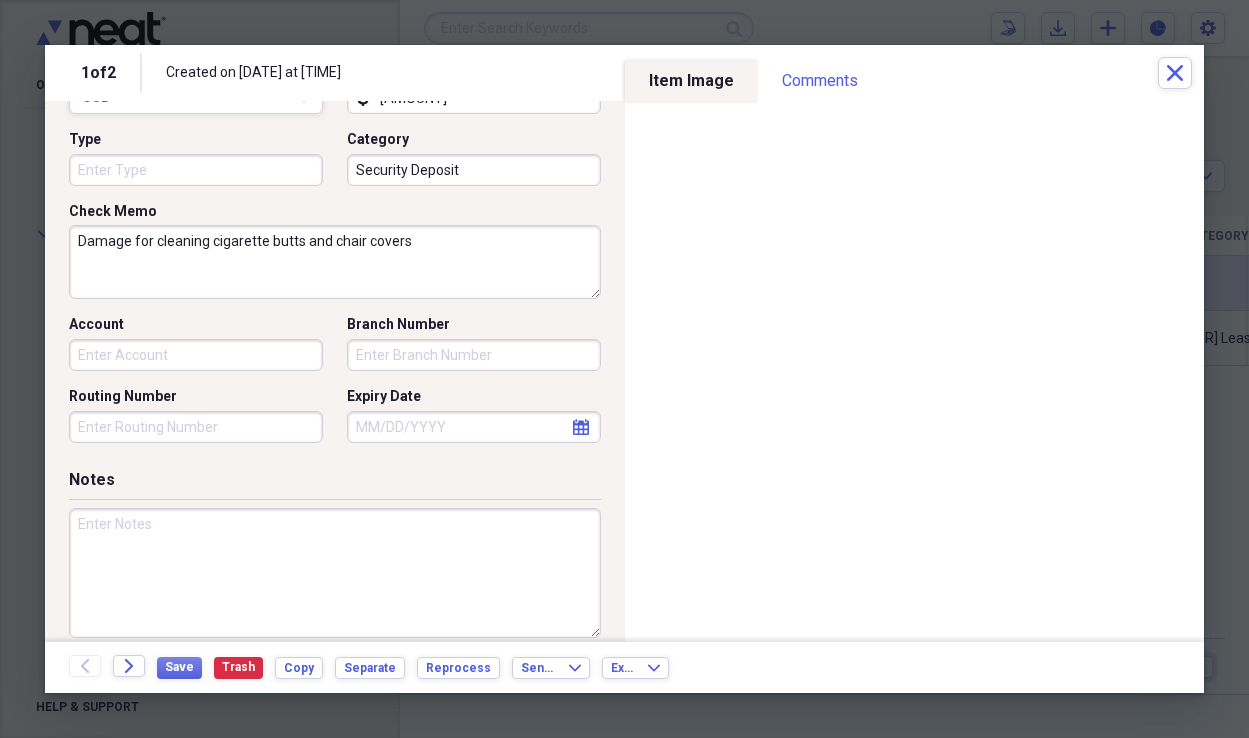 type on "Damage for cleaning cigarette butts and chair covers" 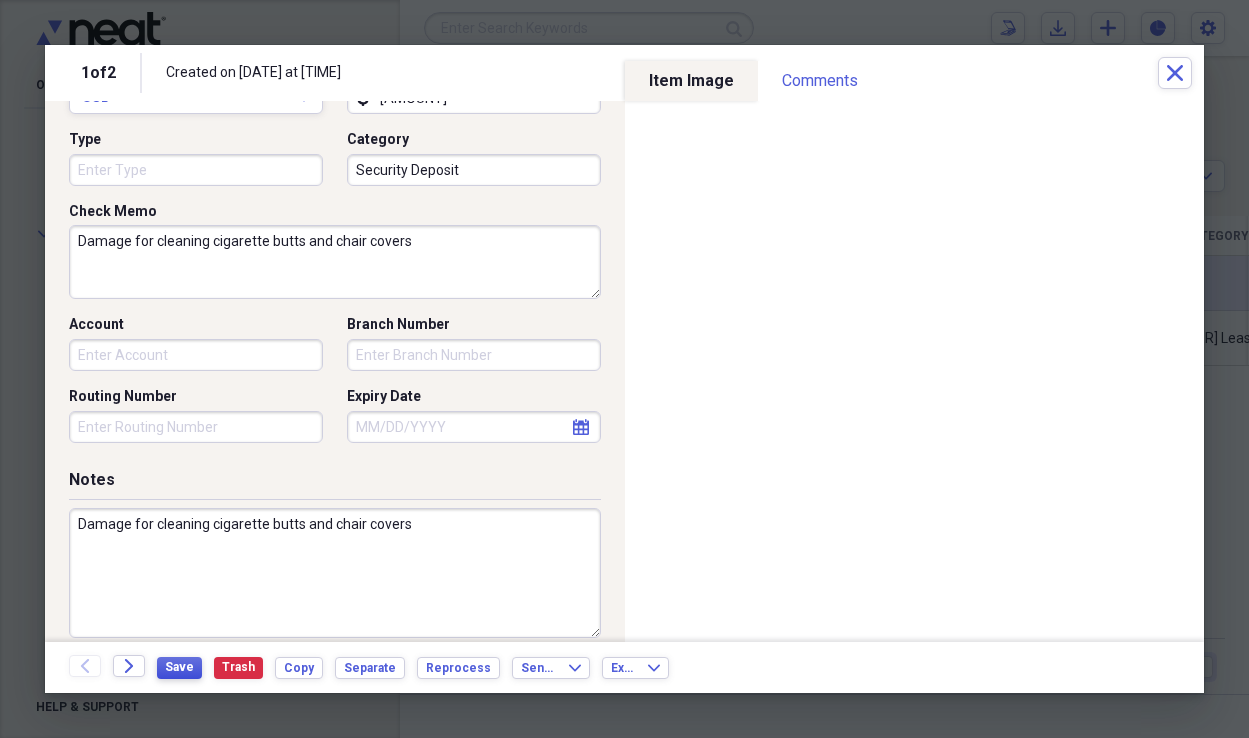 type on "Damage for cleaning cigarette butts and chair covers" 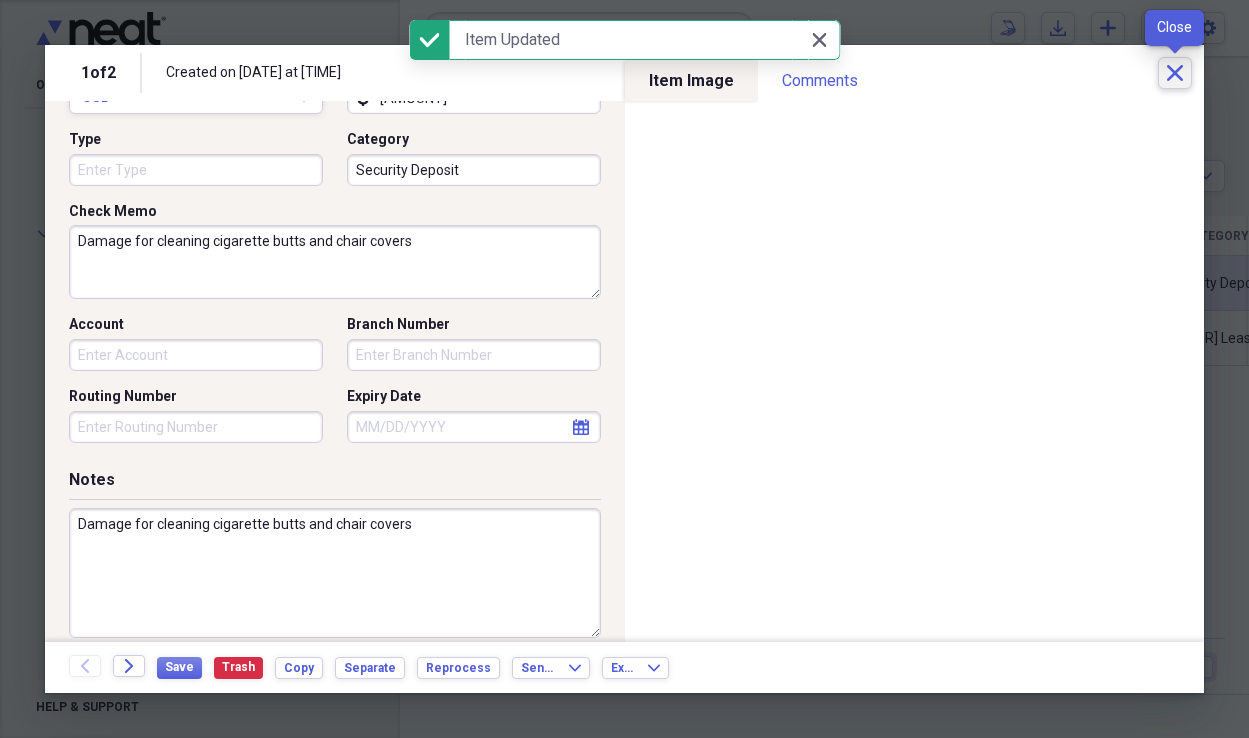 click 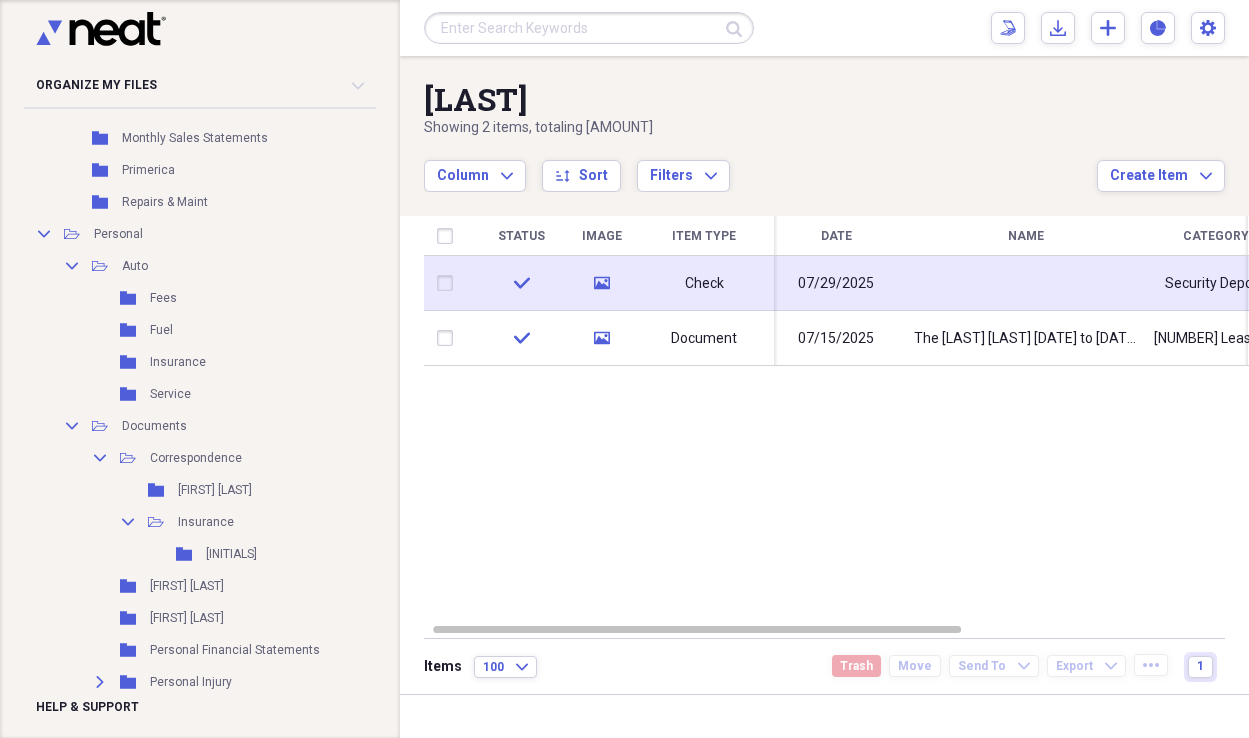 click on "07/29/2025" at bounding box center (836, 284) 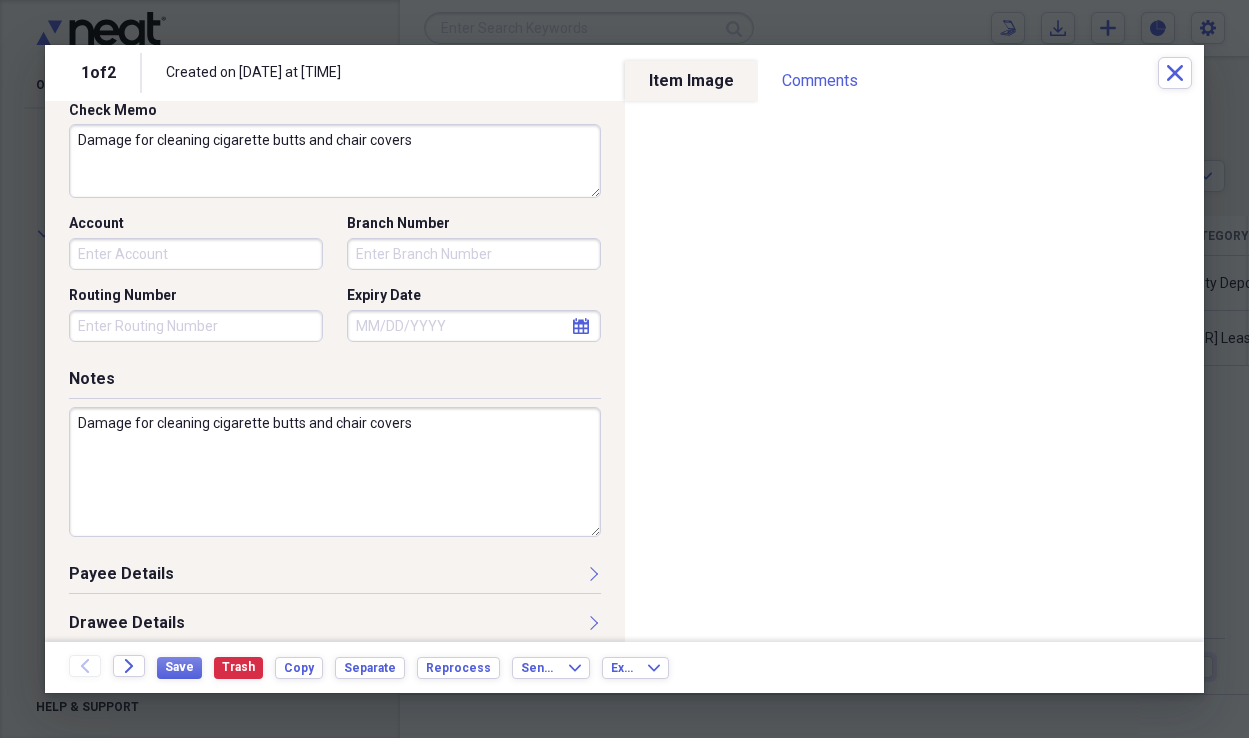 scroll, scrollTop: 423, scrollLeft: 0, axis: vertical 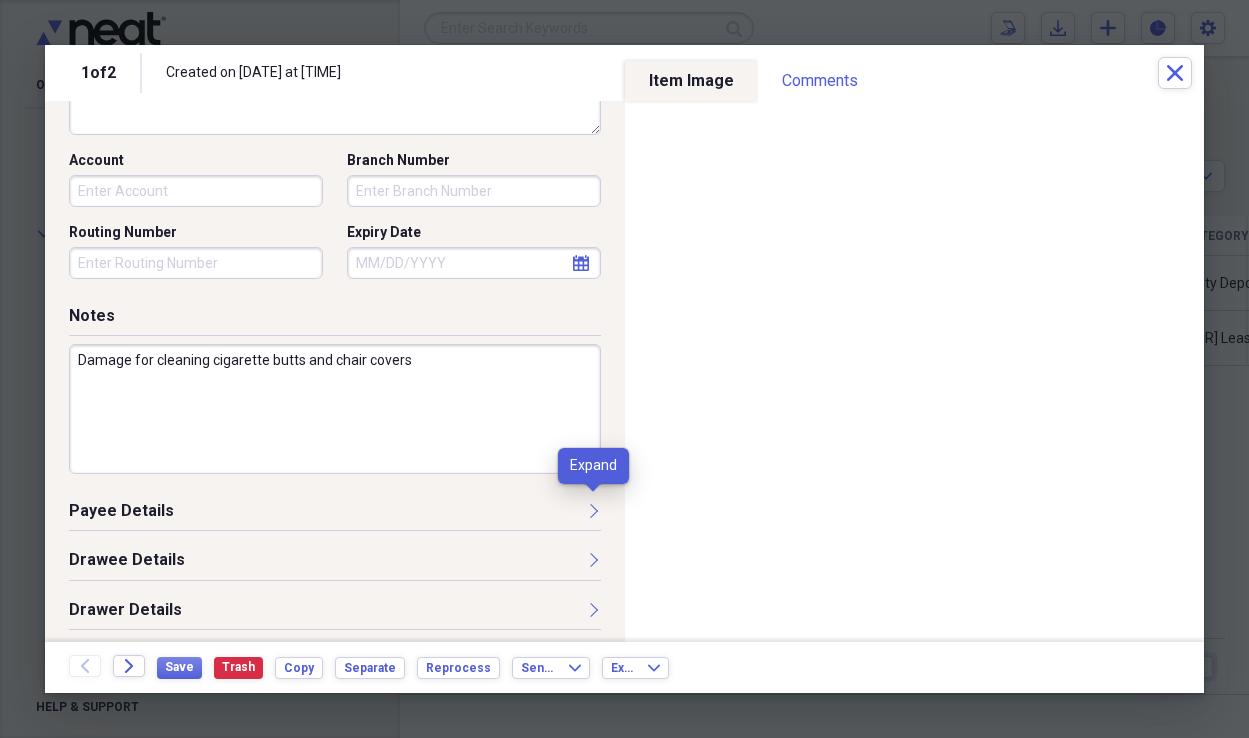 click at bounding box center [593, 510] 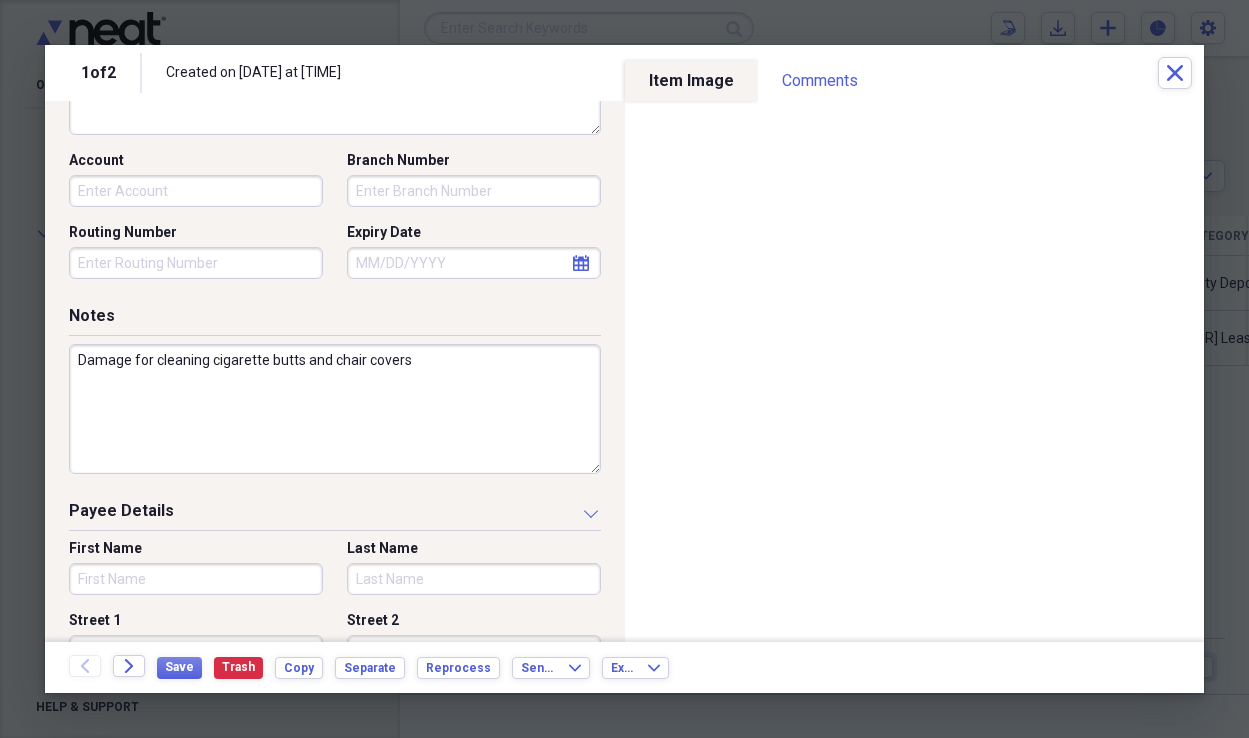 click on "First Name" at bounding box center [196, 579] 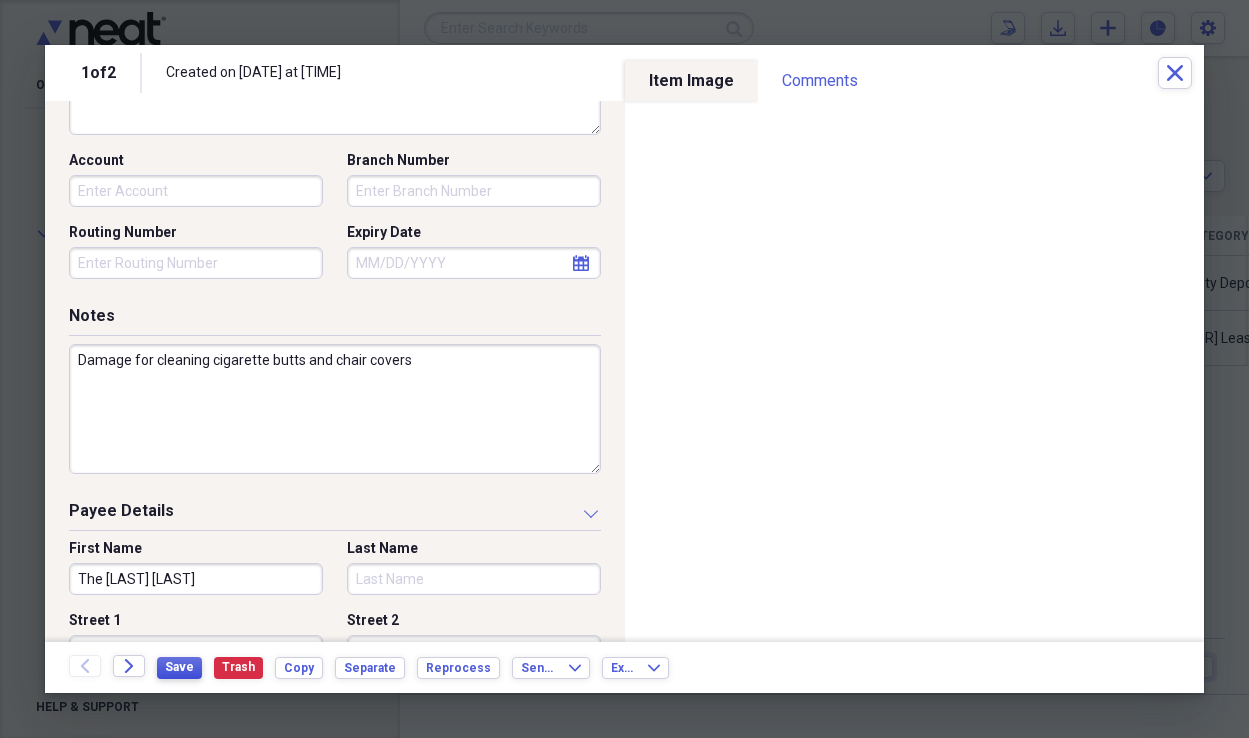 type on "The [LAST] [LAST]" 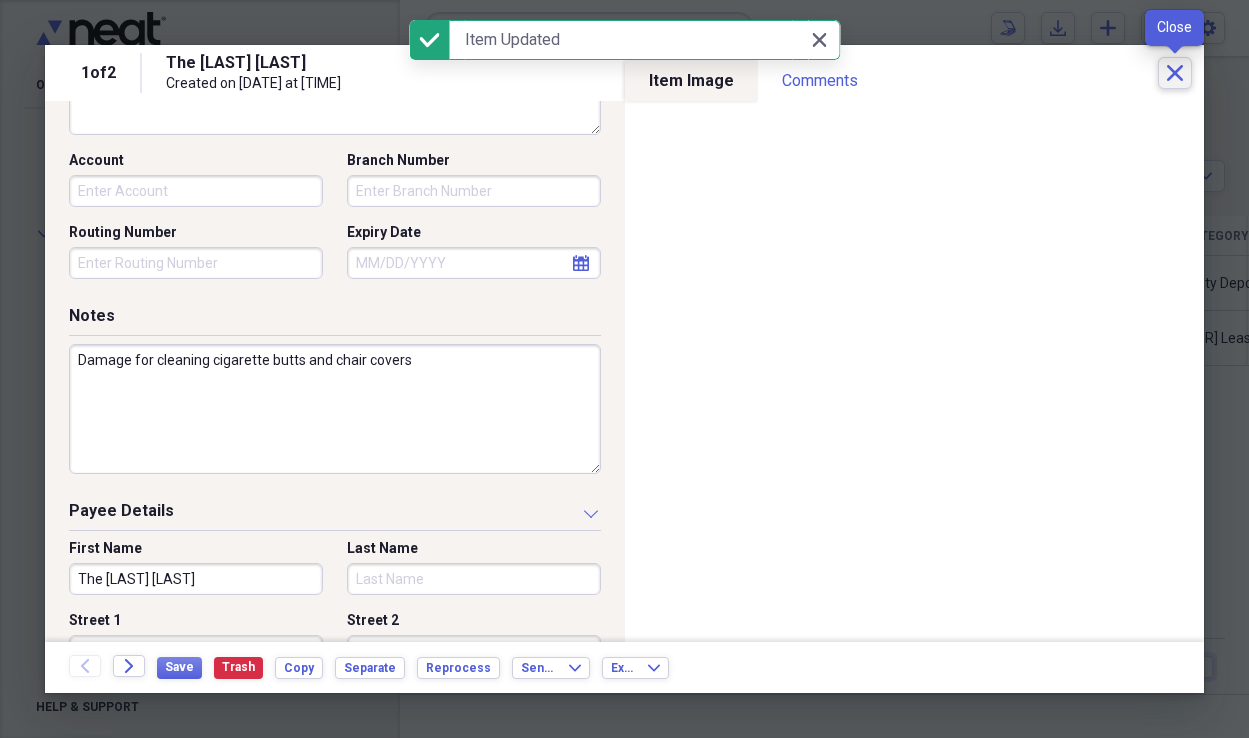 click on "Close" 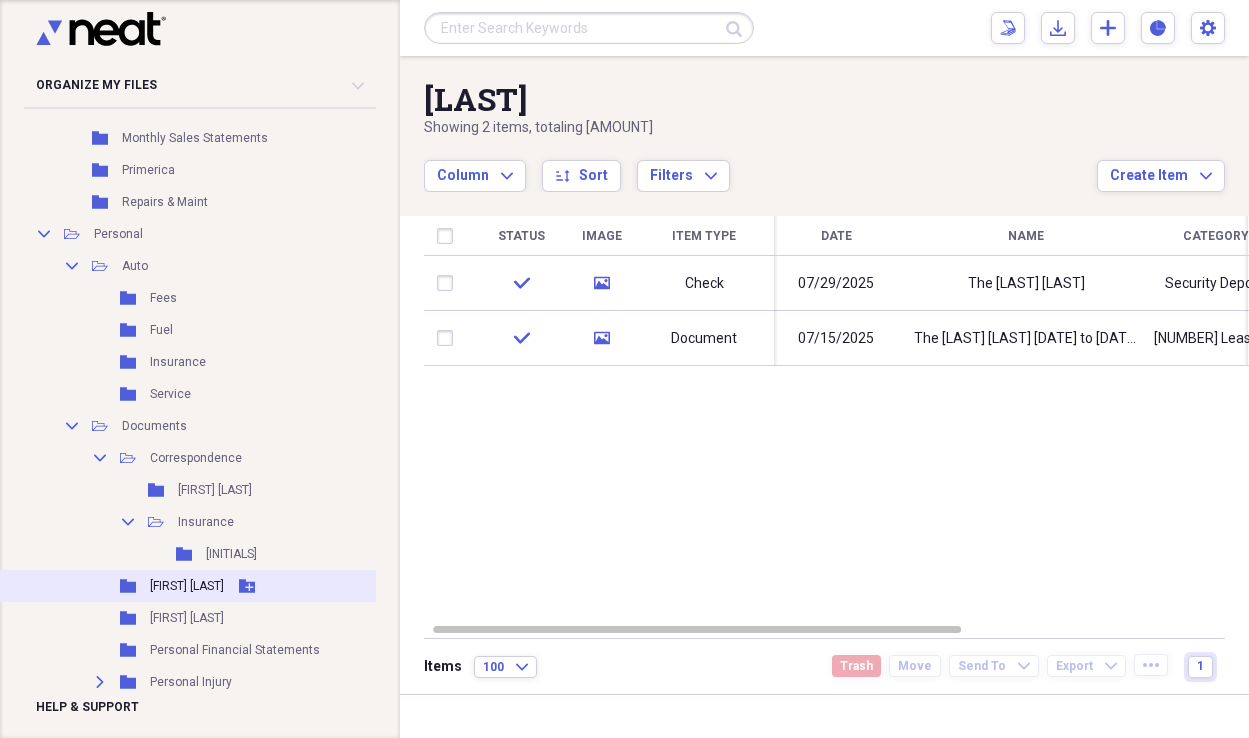 click on "[FIRST] [LAST]" at bounding box center (187, 586) 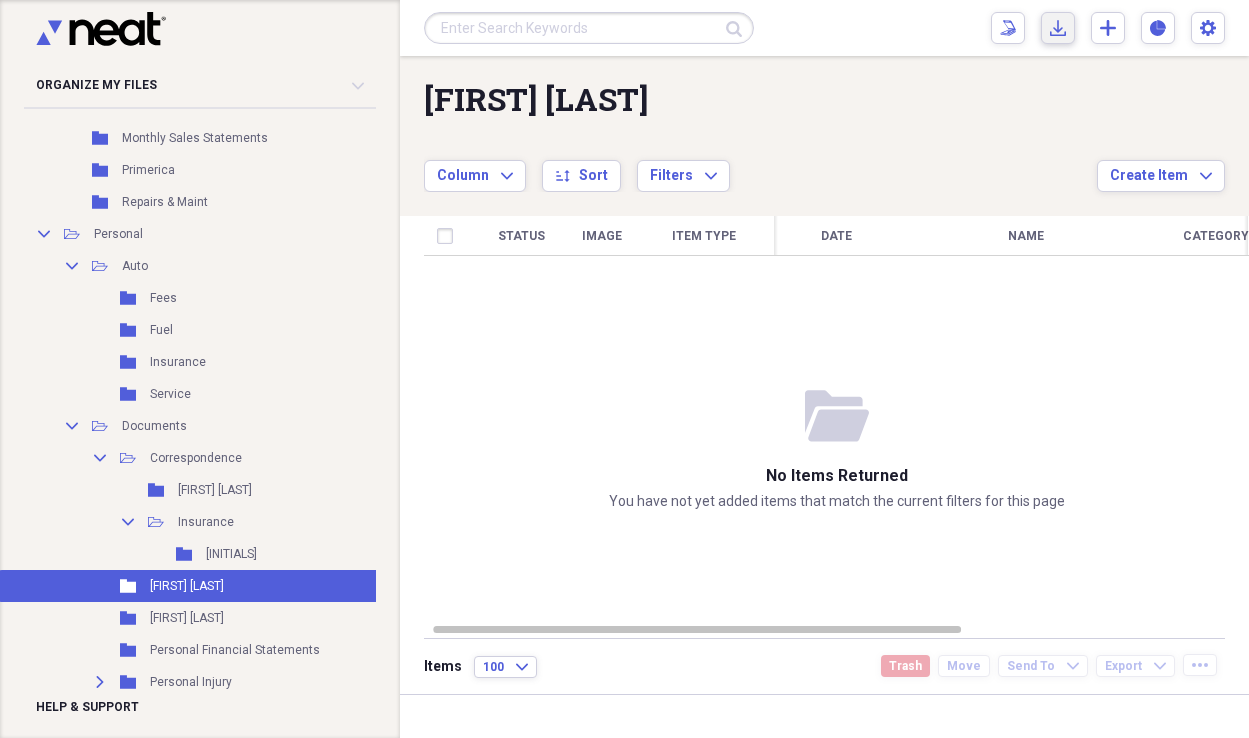 click on "Import Import" at bounding box center (1058, 28) 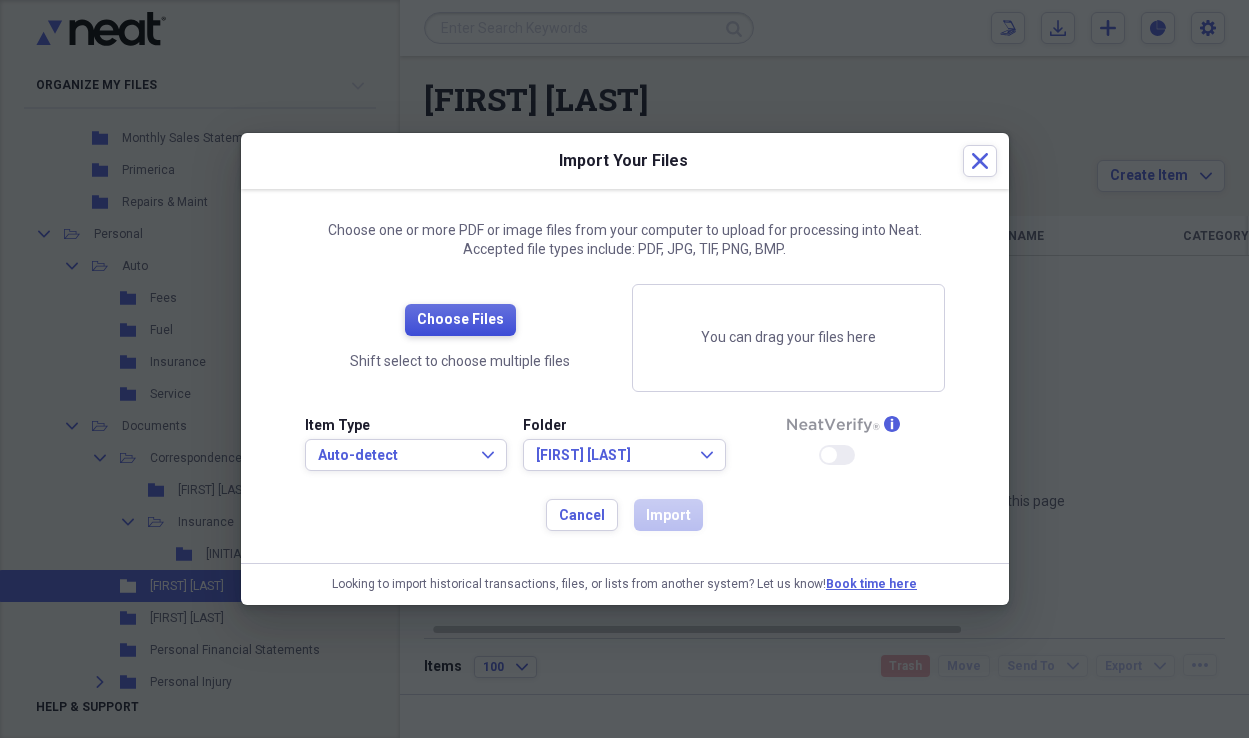 click on "Choose Files" at bounding box center [460, 320] 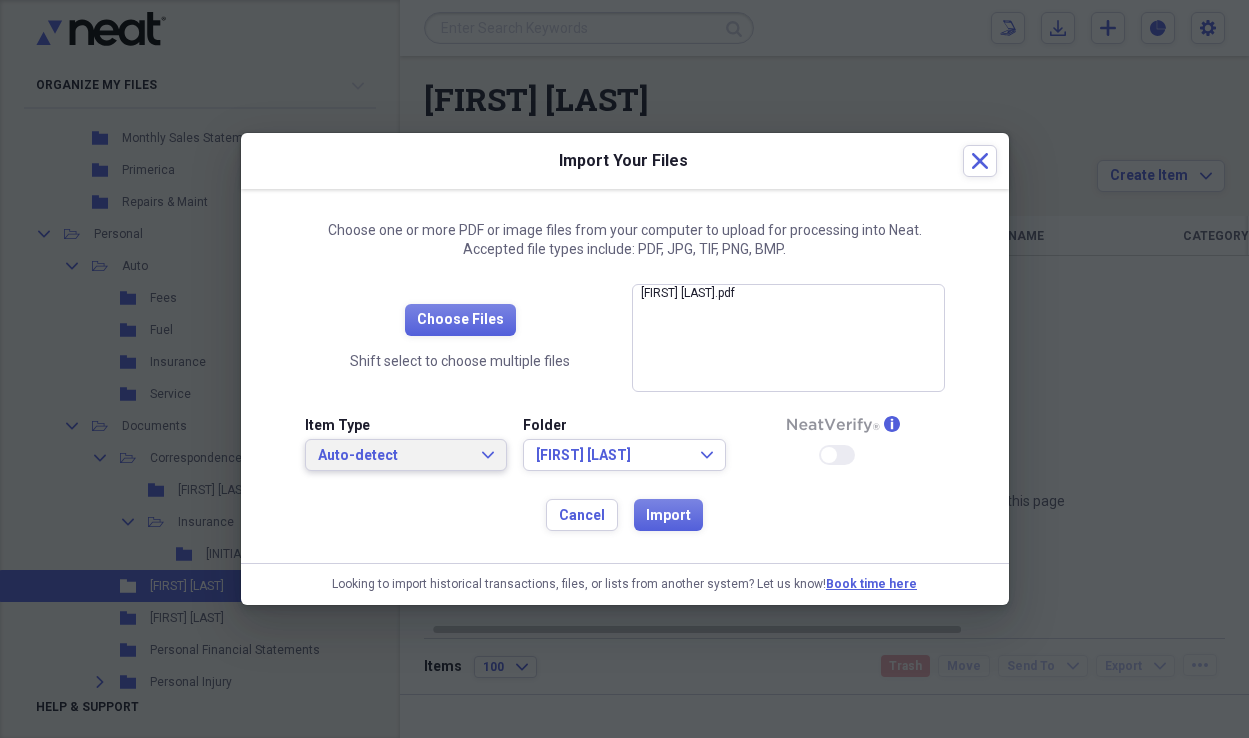 click on "Auto-detect" at bounding box center [394, 456] 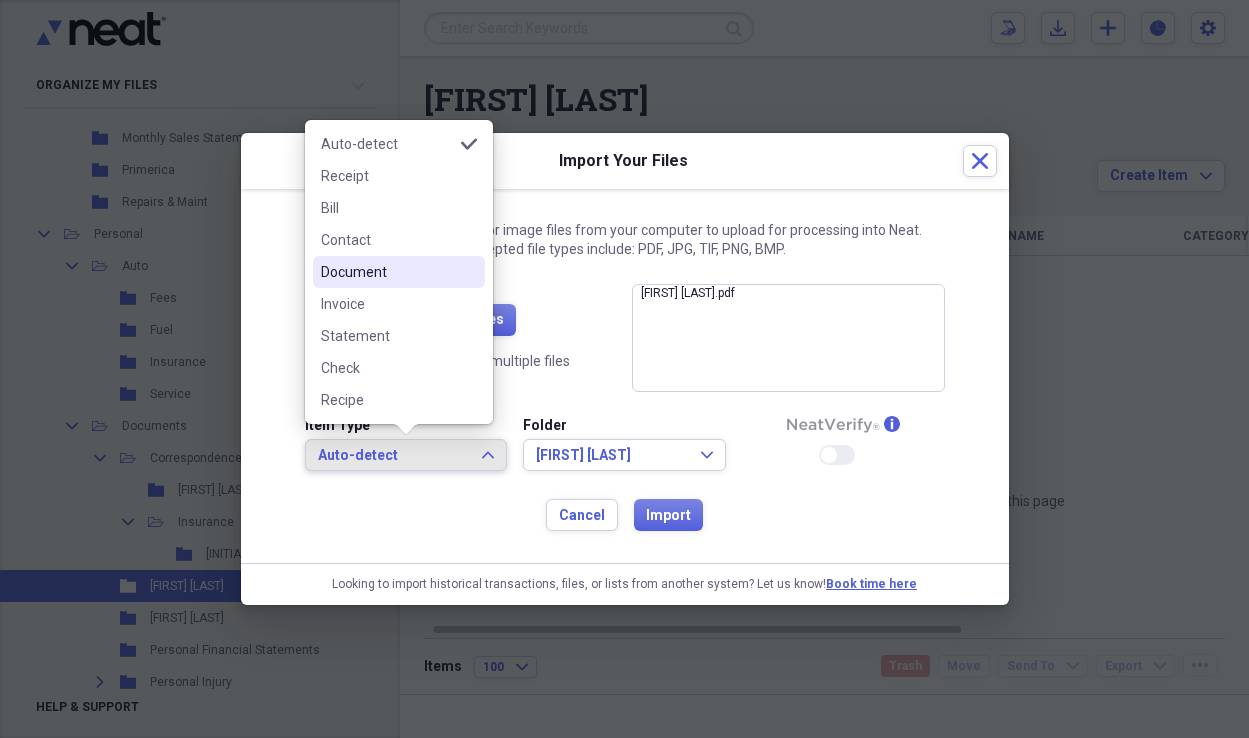 click on "Document" at bounding box center [387, 272] 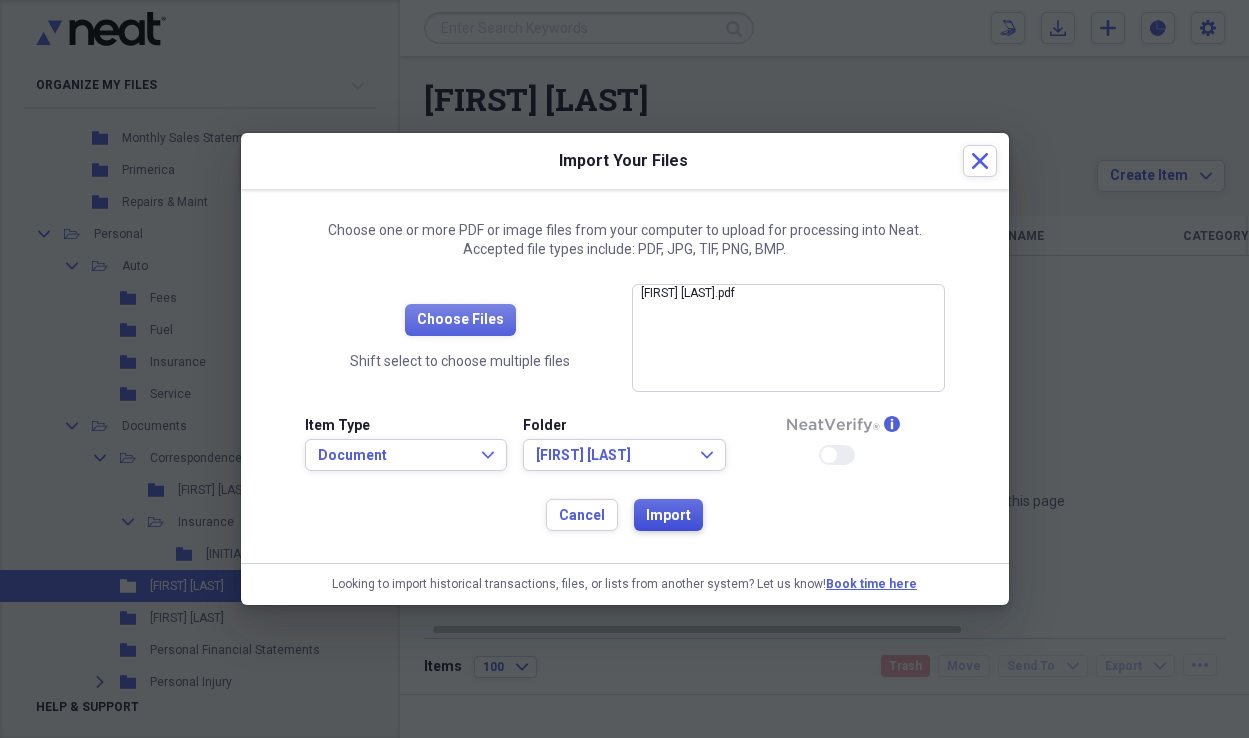click on "Import" at bounding box center [668, 516] 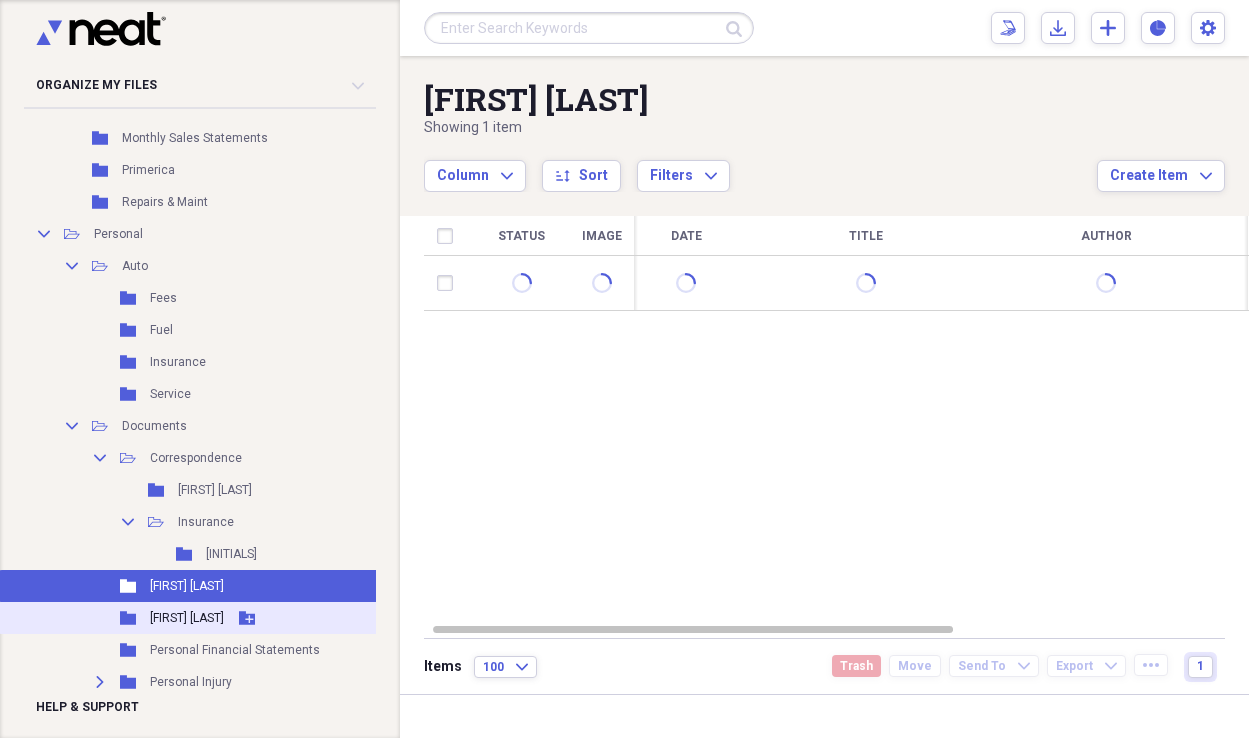 click on "[FIRST] [LAST]" at bounding box center (187, 618) 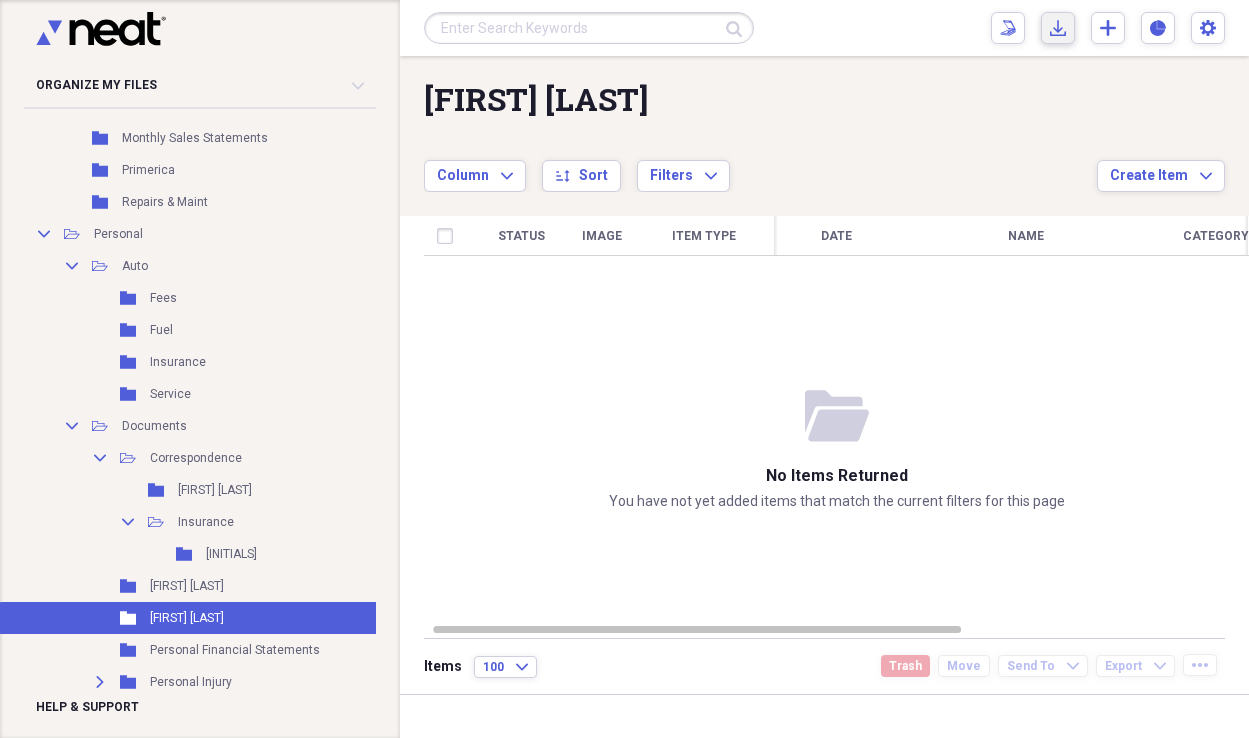 click 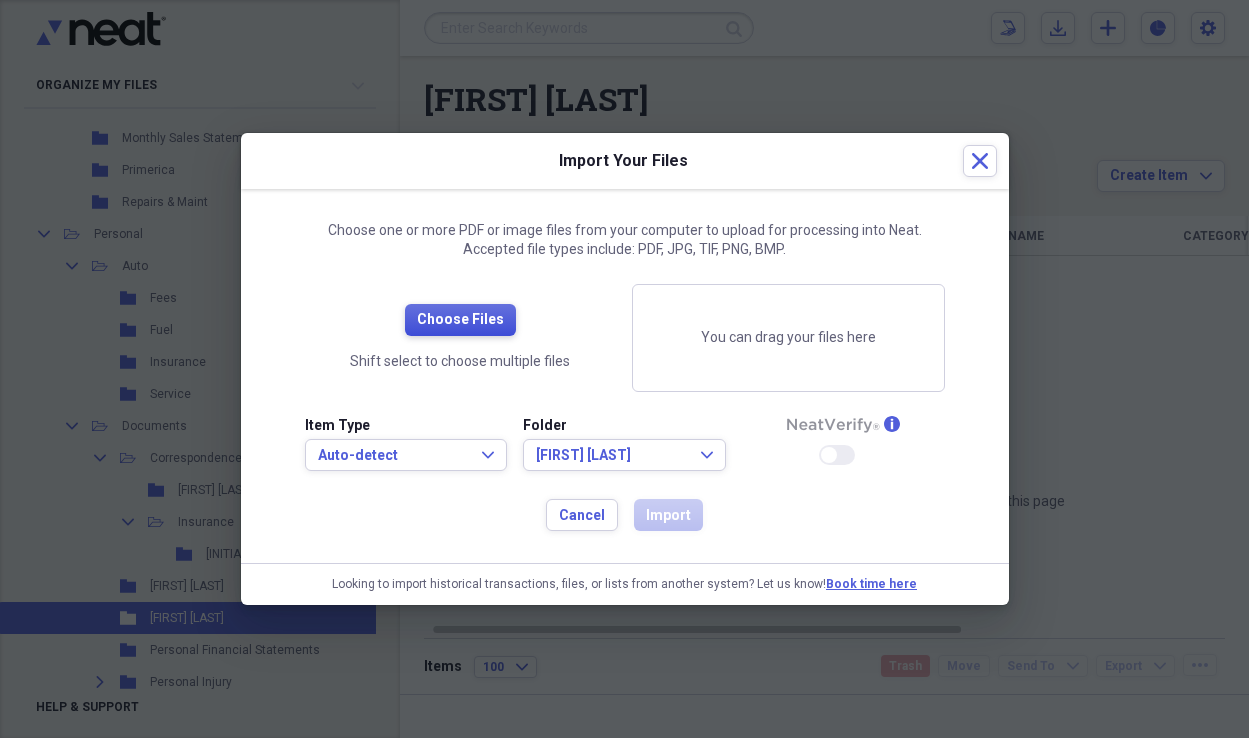click on "Choose Files" at bounding box center [460, 320] 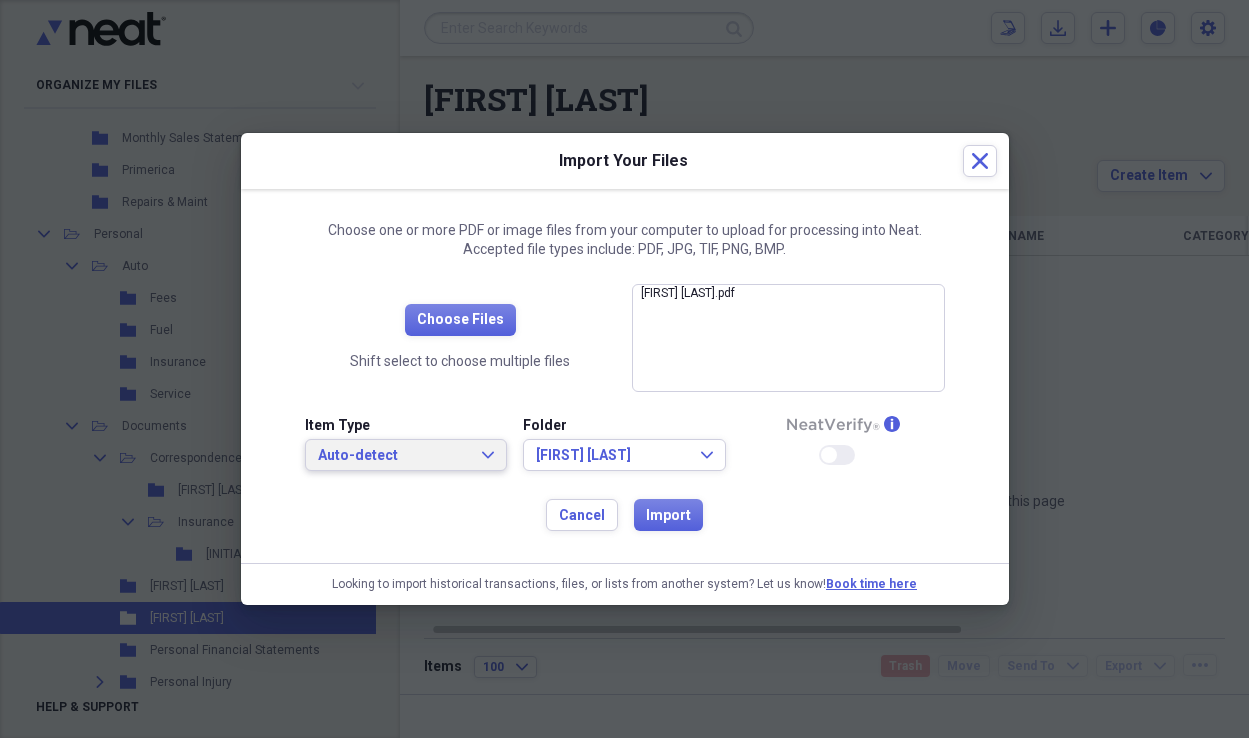 click on "Auto-detect" at bounding box center (394, 456) 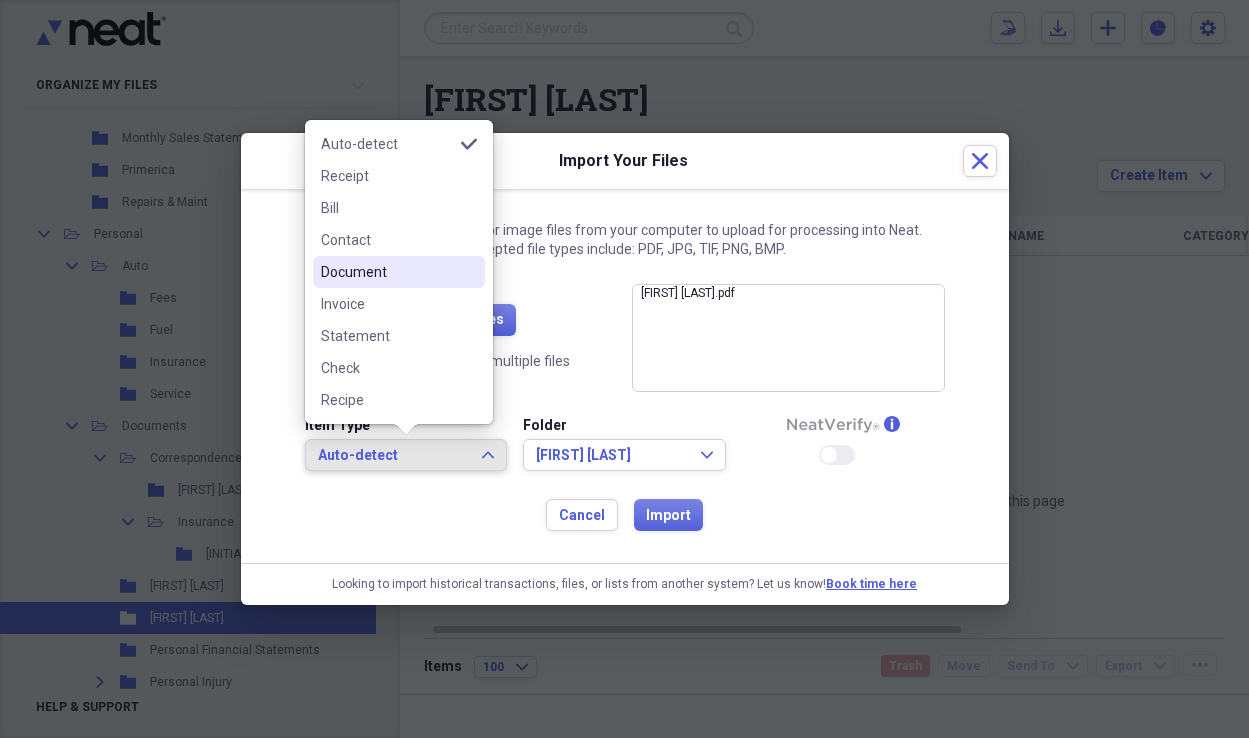 click on "Document" at bounding box center (387, 272) 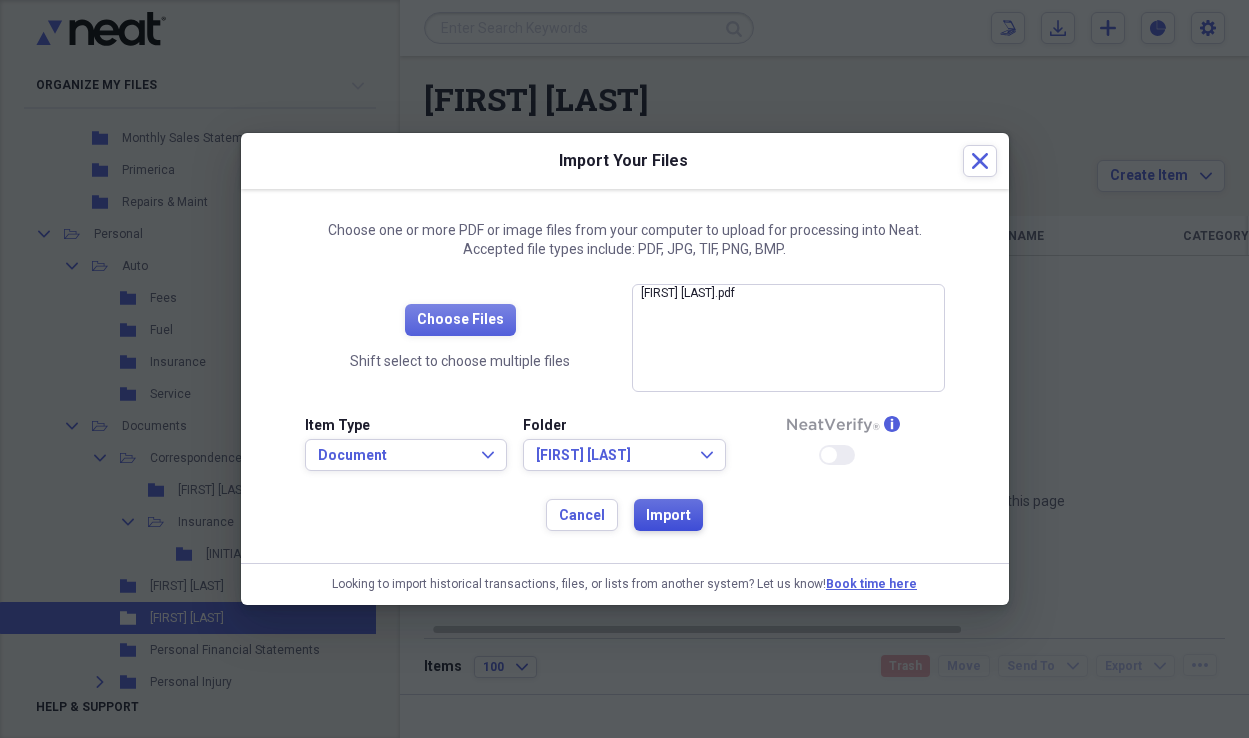 click on "Import" at bounding box center [668, 516] 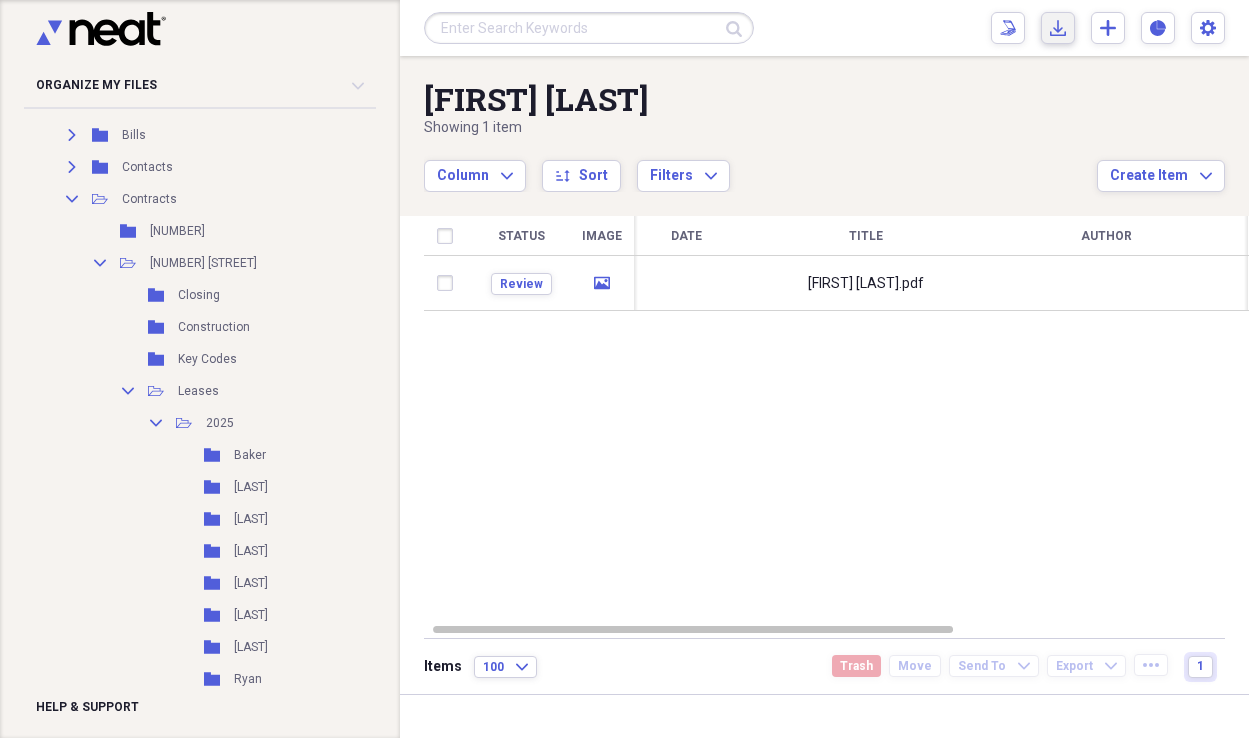 scroll, scrollTop: 198, scrollLeft: 0, axis: vertical 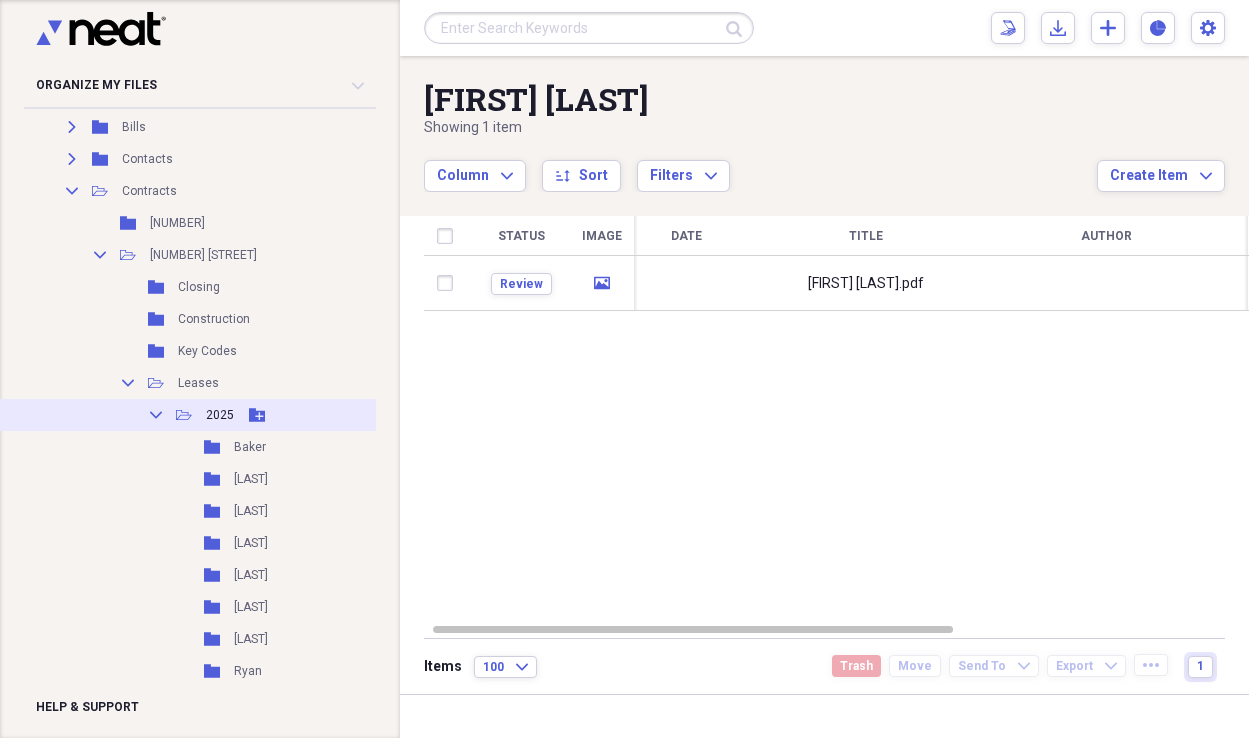 click 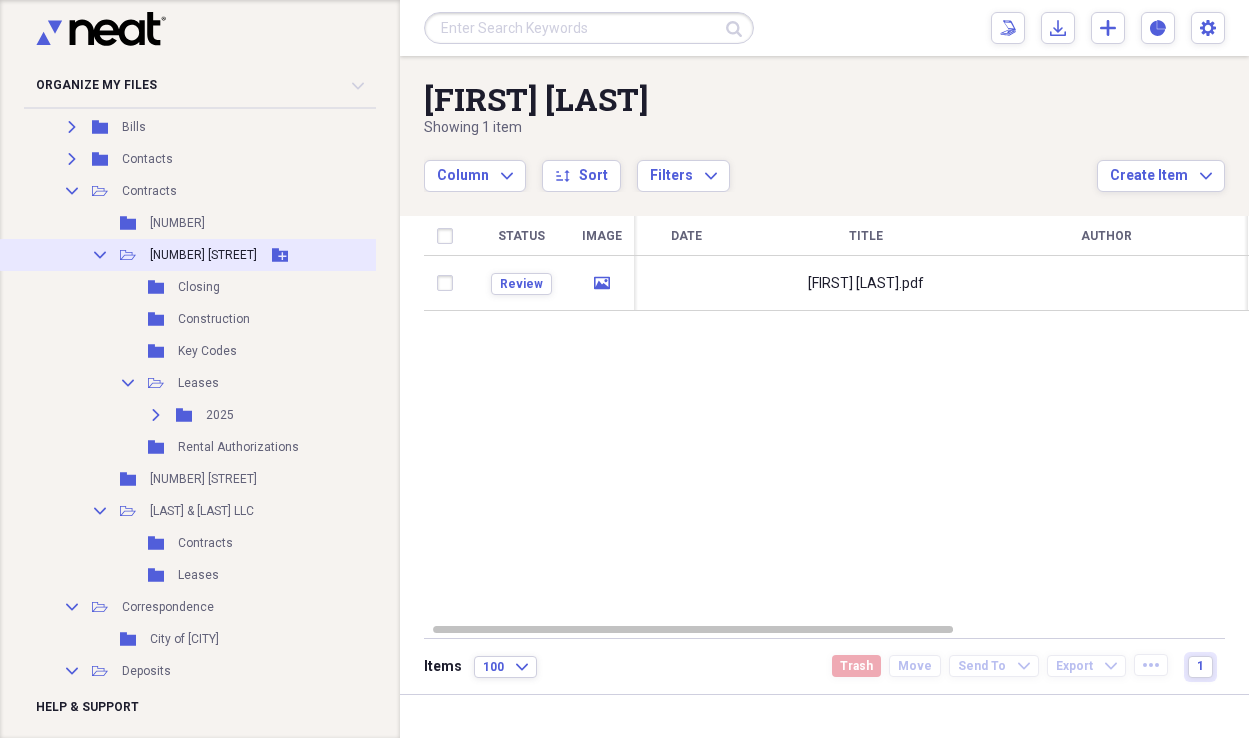 click 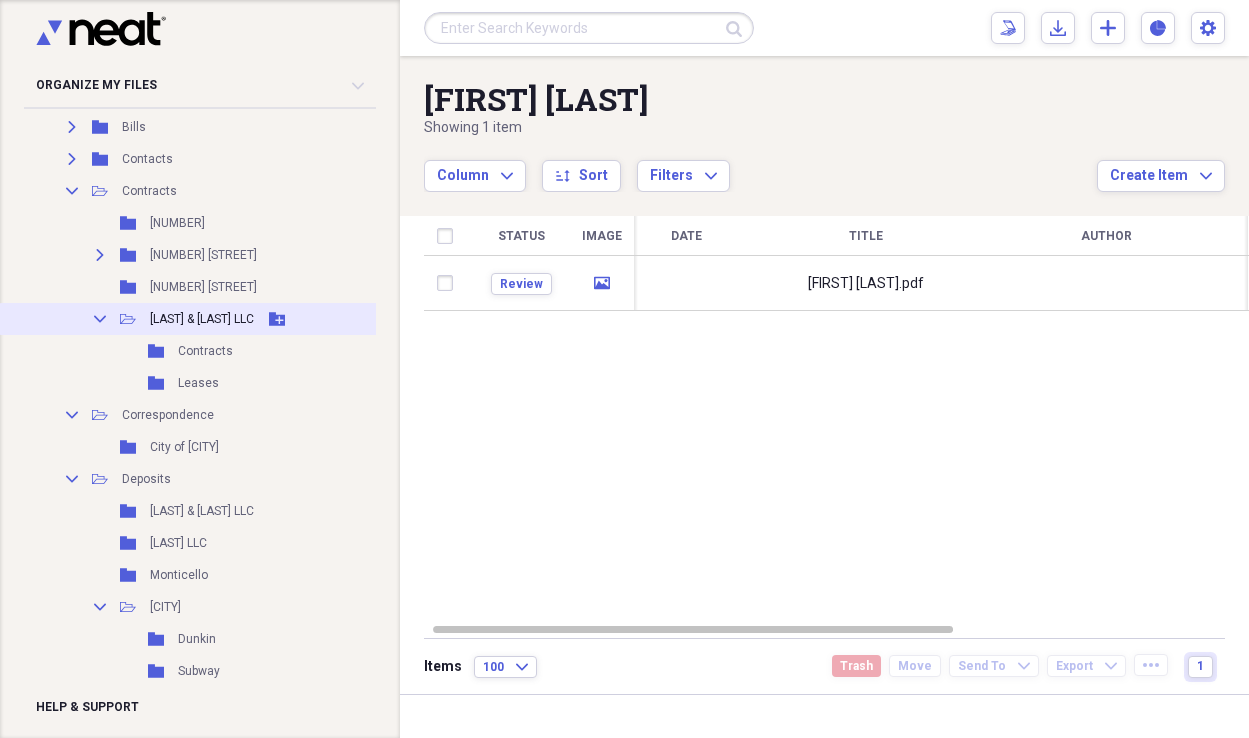 click on "Collapse" 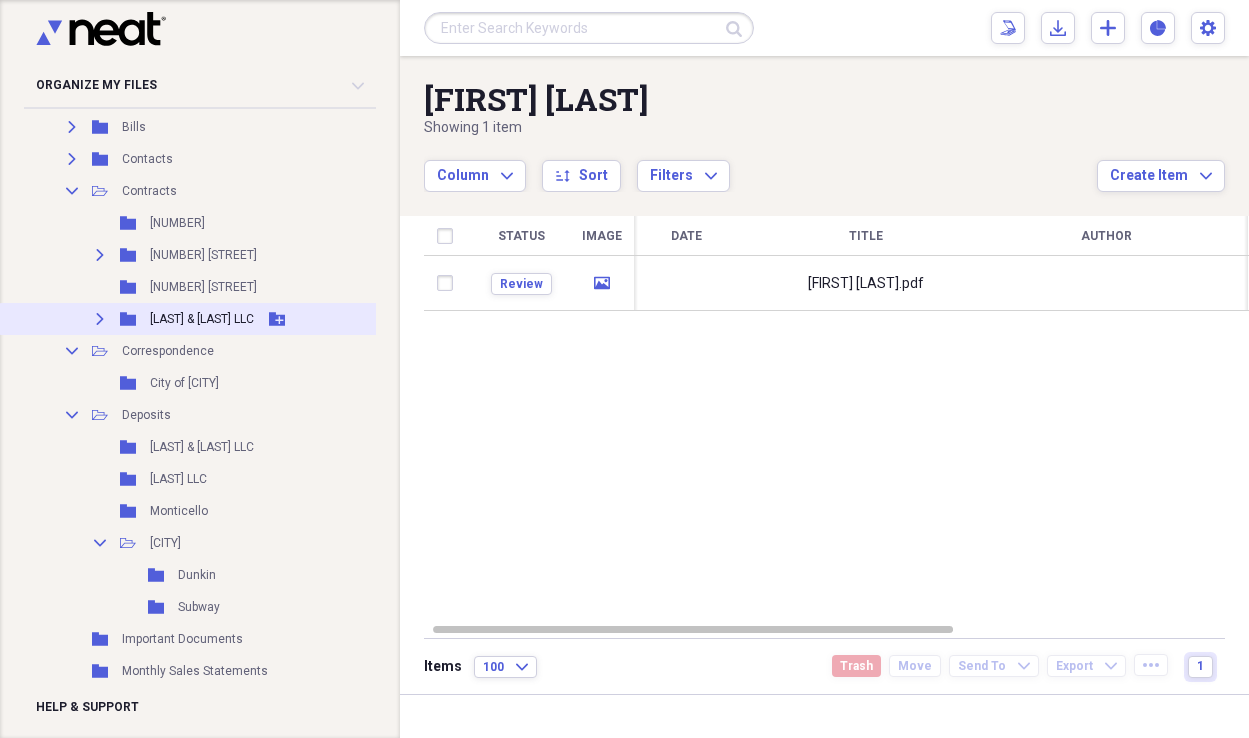 scroll, scrollTop: 198, scrollLeft: 1, axis: both 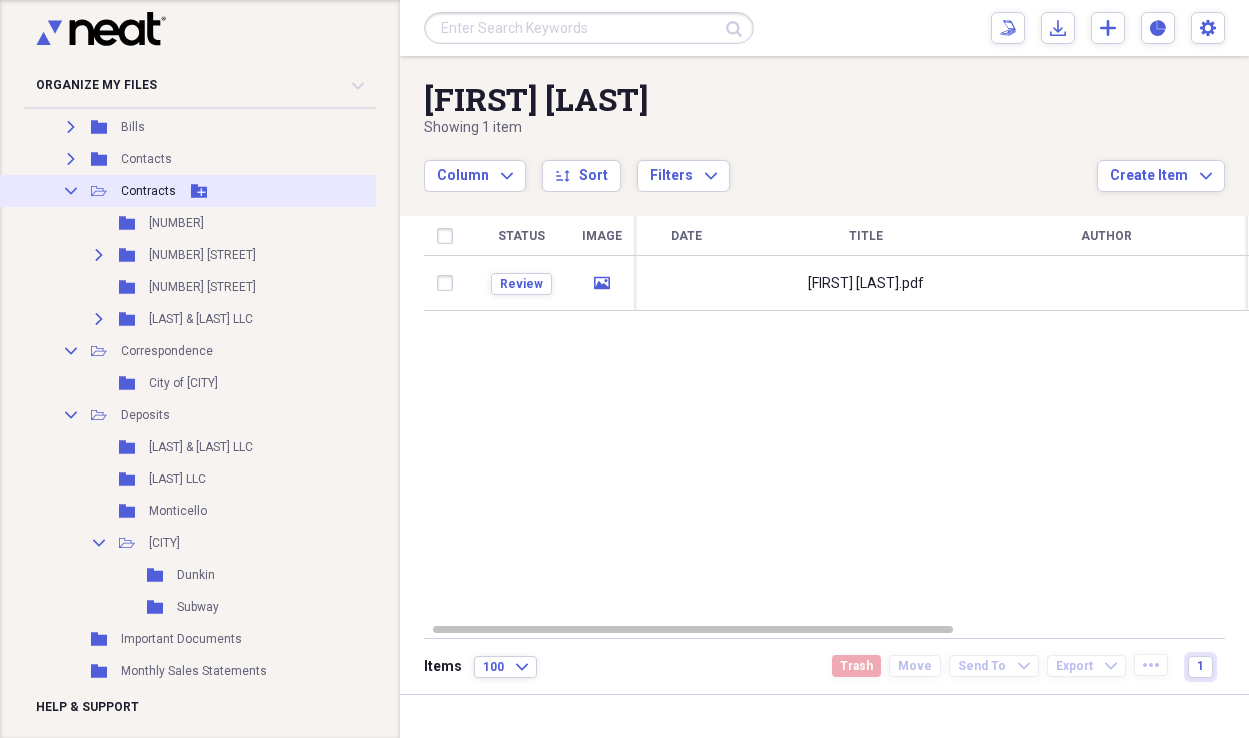 click 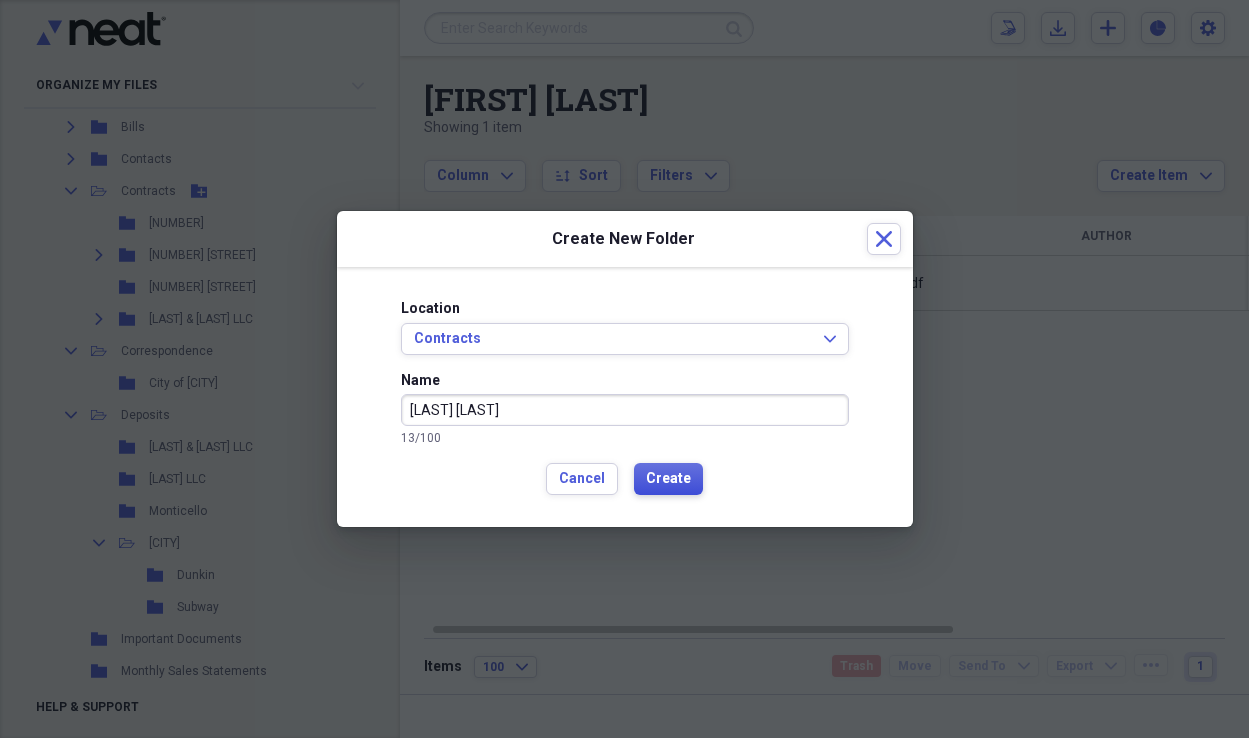 type on "[LAST] [LAST]" 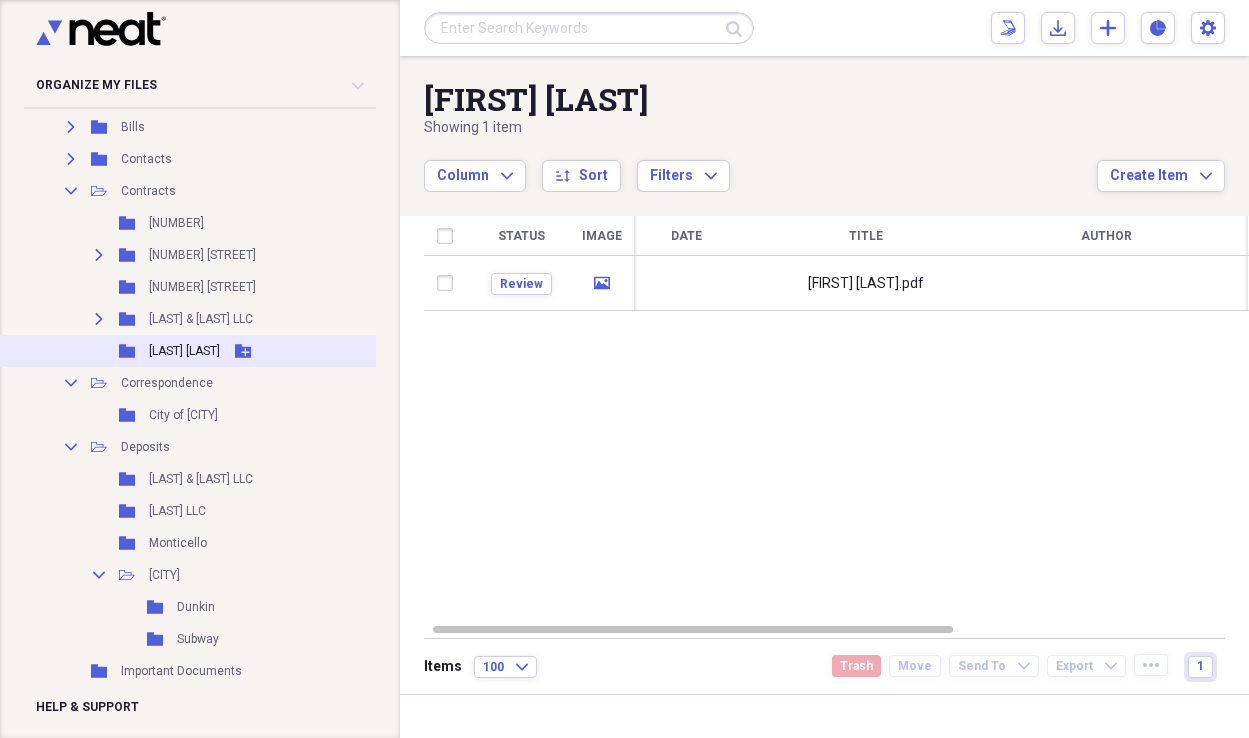 click on "[LAST] [LAST]" at bounding box center [184, 351] 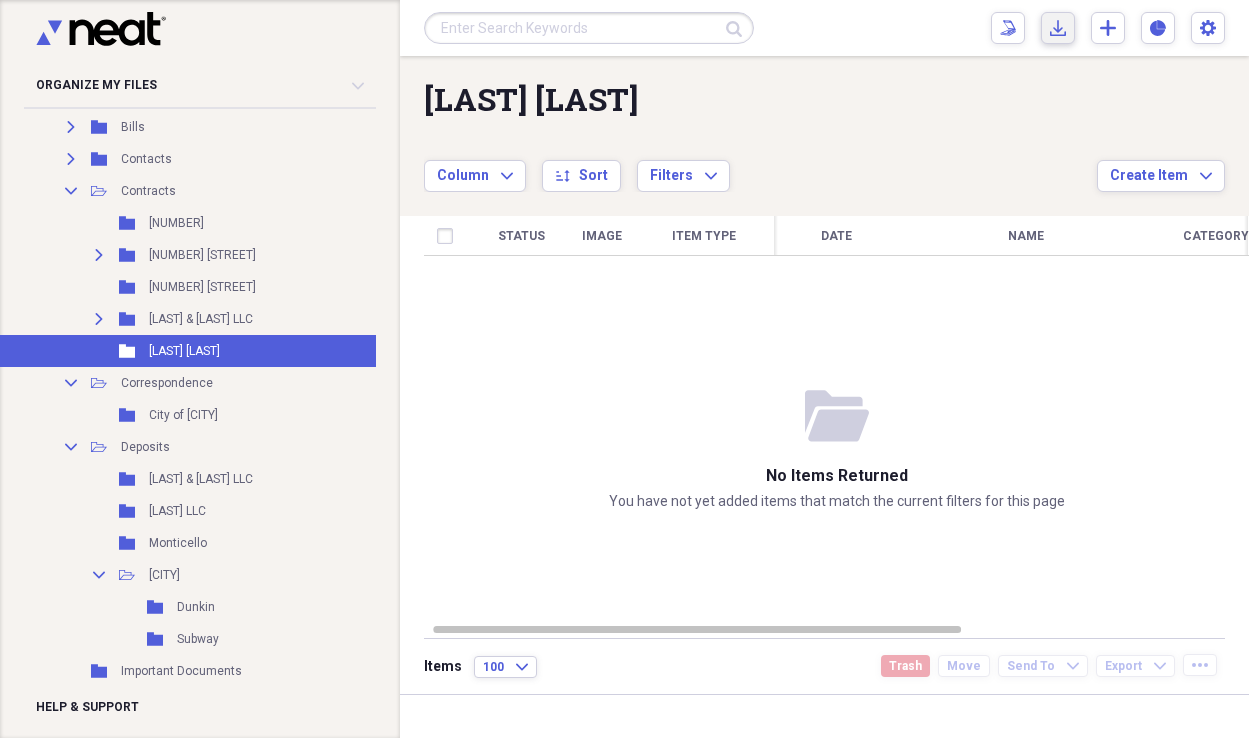 click 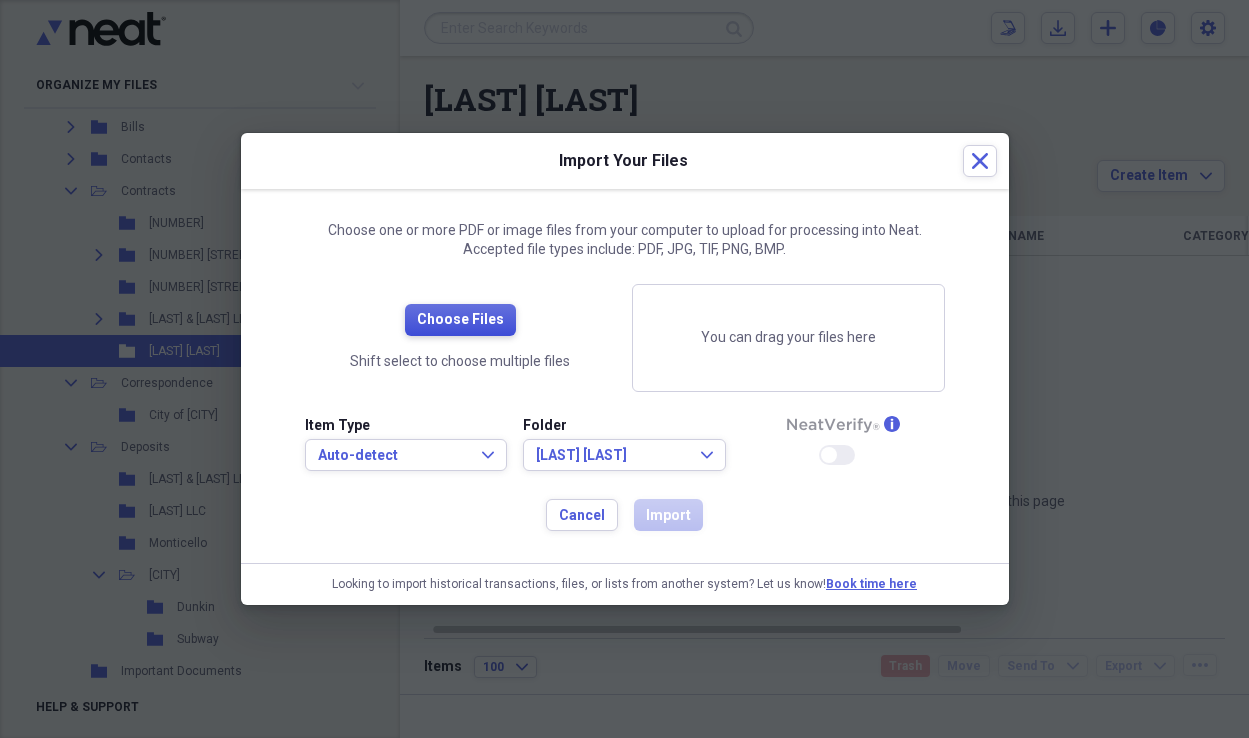 click on "Choose Files" at bounding box center [460, 320] 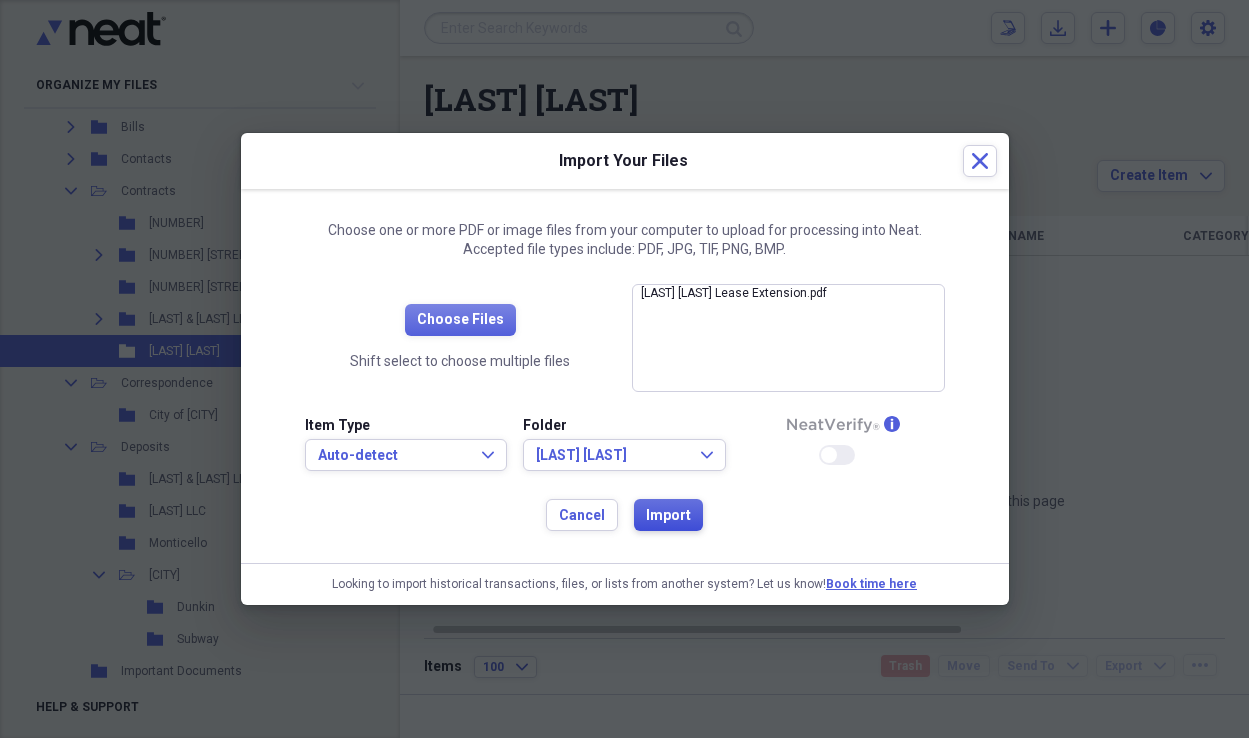 click on "Import" at bounding box center (668, 516) 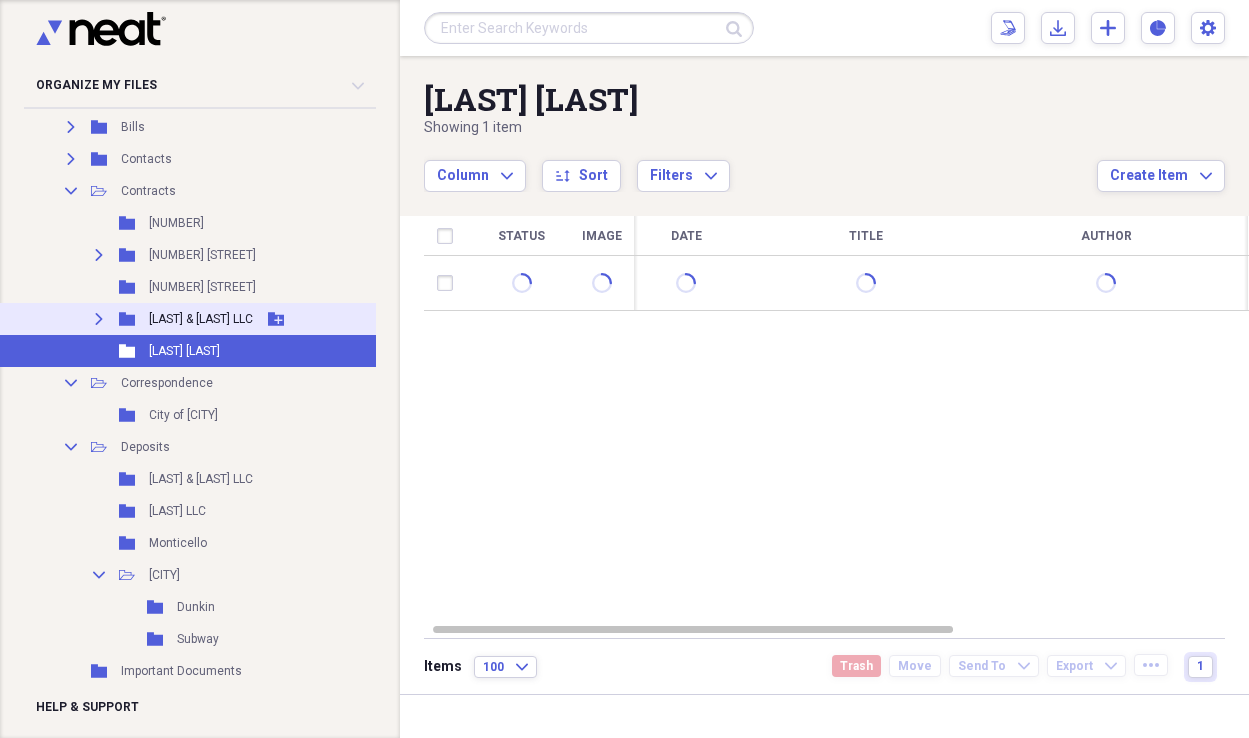 click on "Expand" 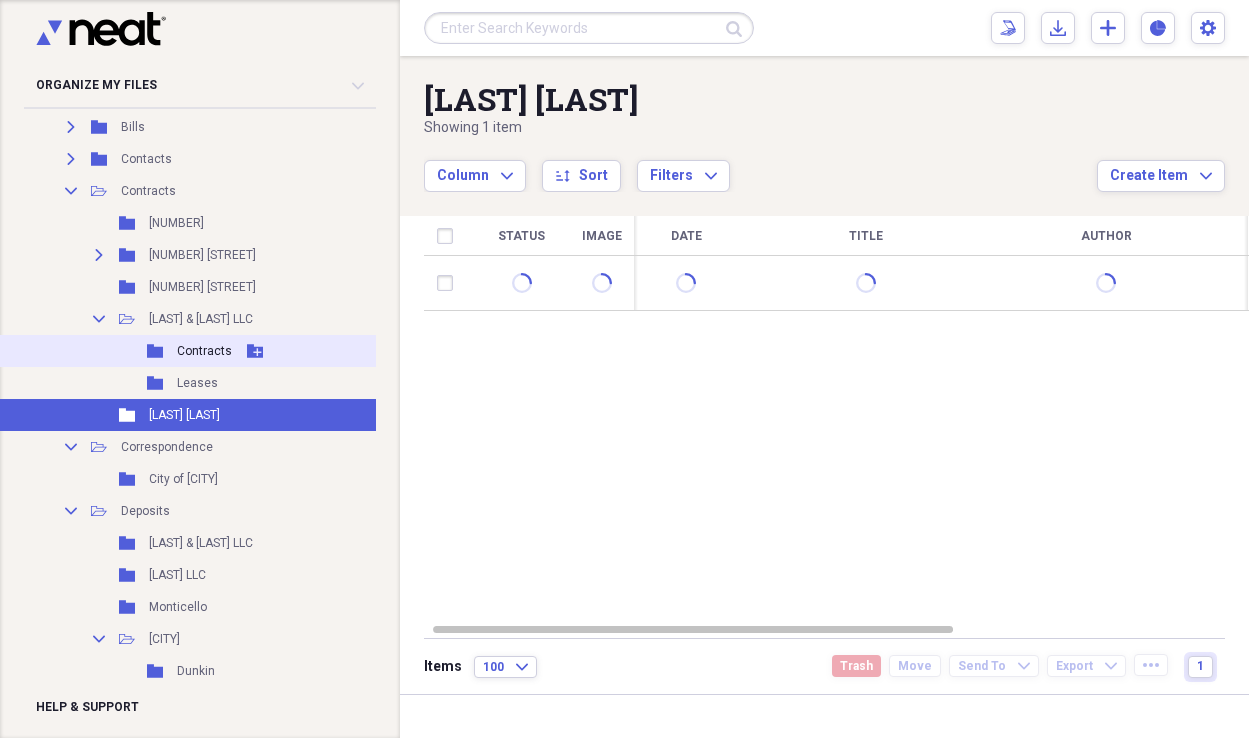 click on "Contracts" at bounding box center (204, 351) 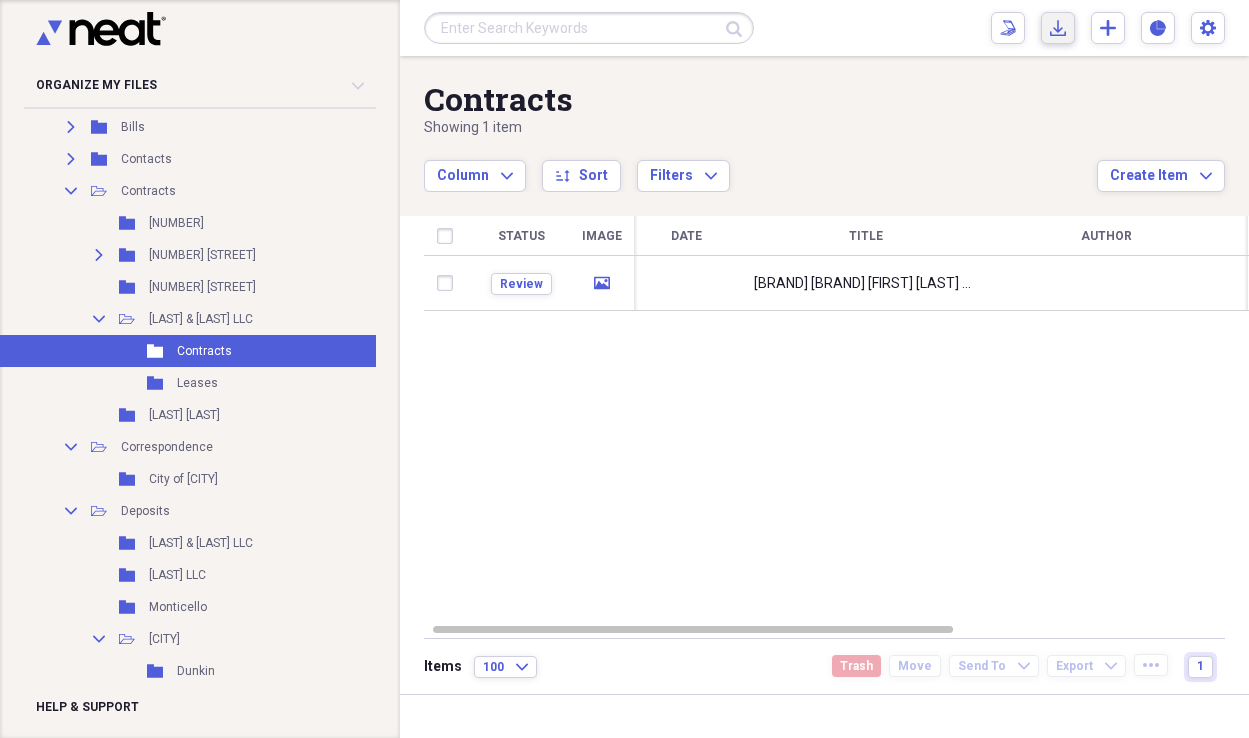 click on "Import" 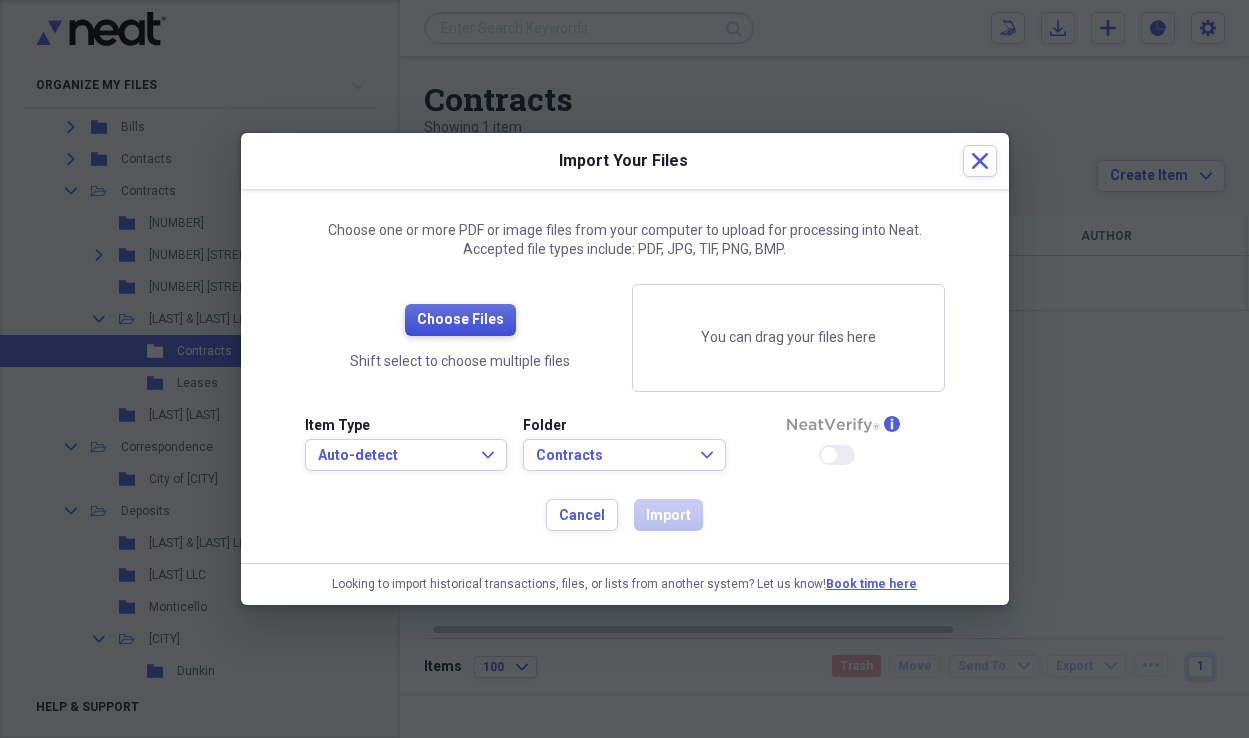 click on "Choose Files" at bounding box center (460, 320) 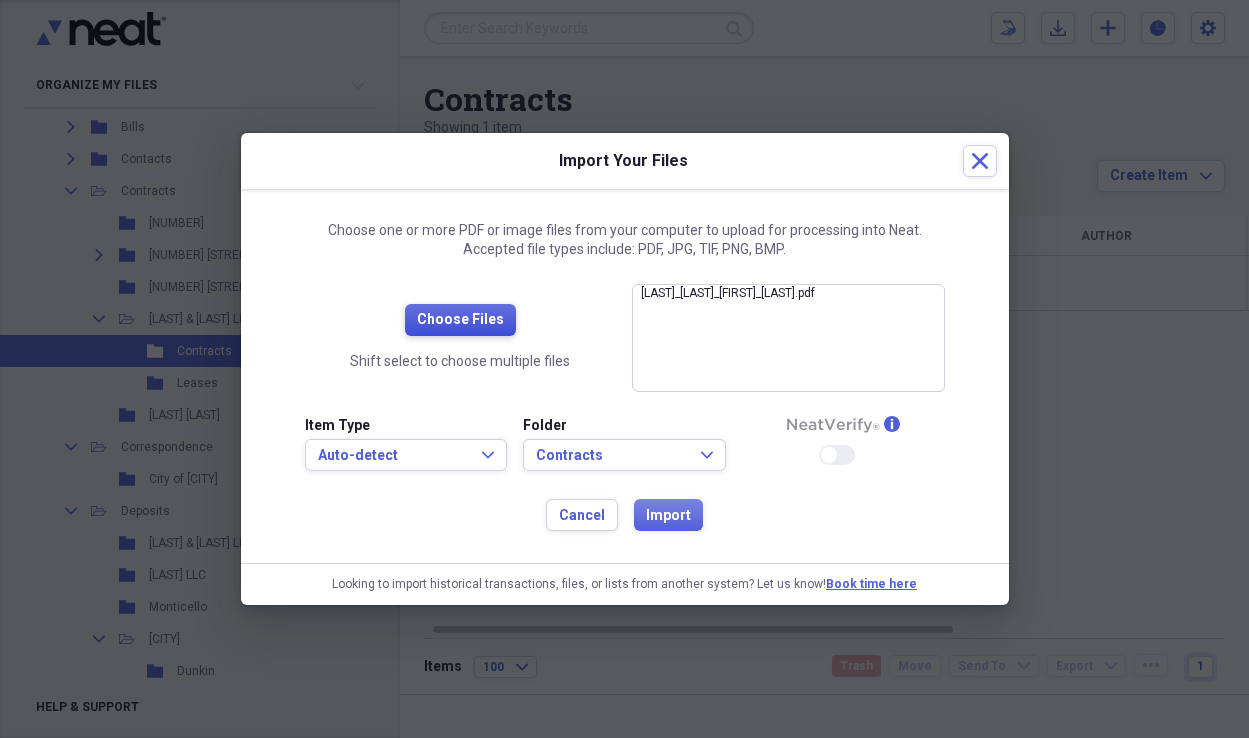click on "Choose Files" at bounding box center (460, 320) 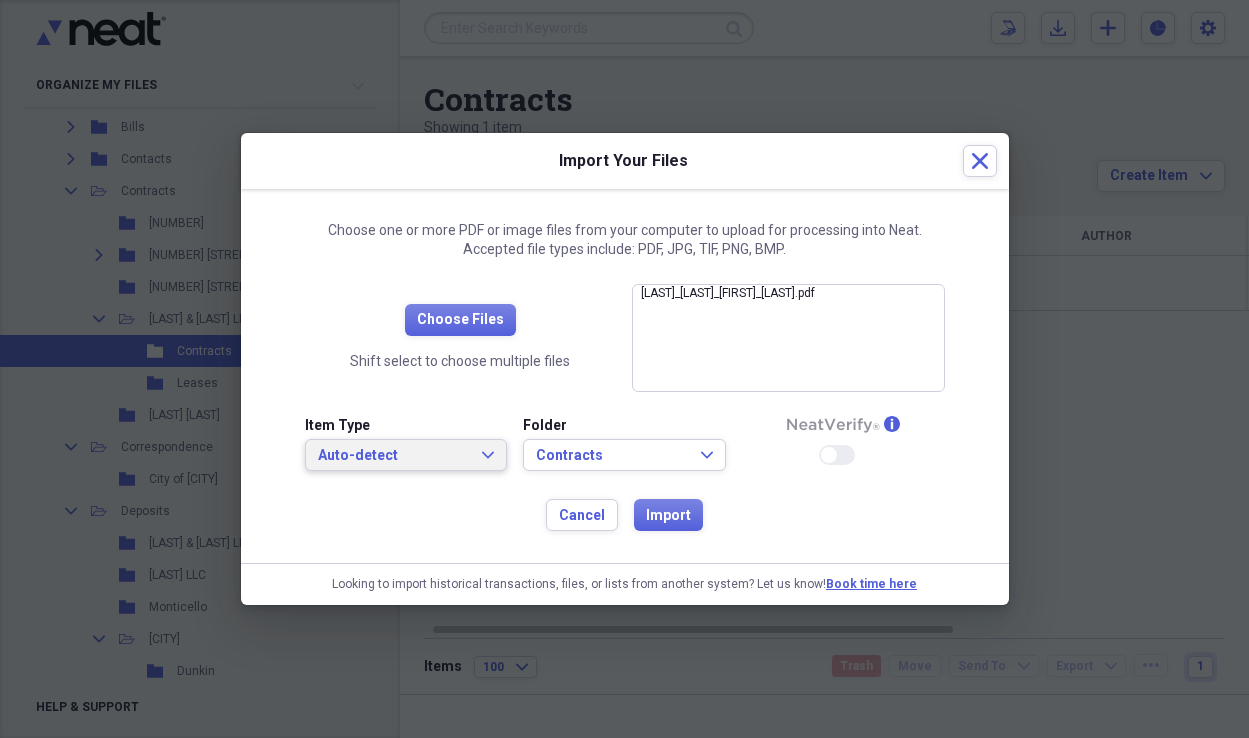 click on "Auto-detect" at bounding box center (394, 456) 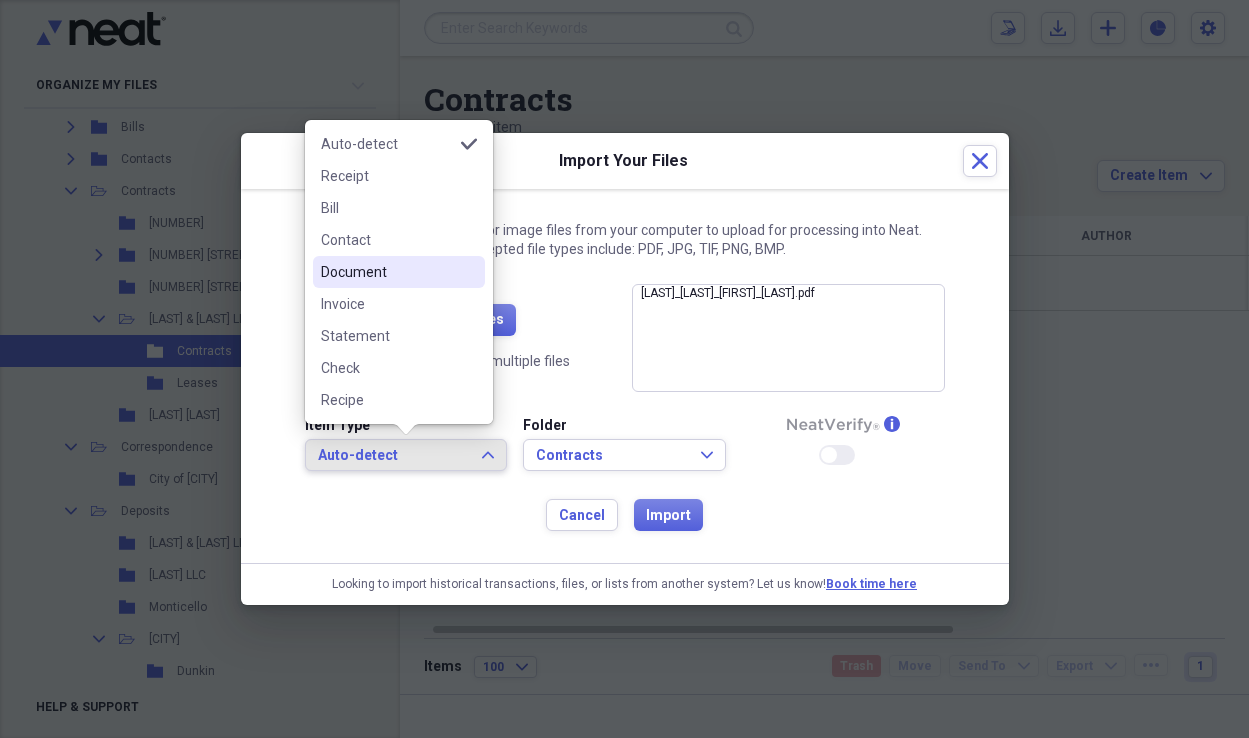 click on "Document" at bounding box center [387, 272] 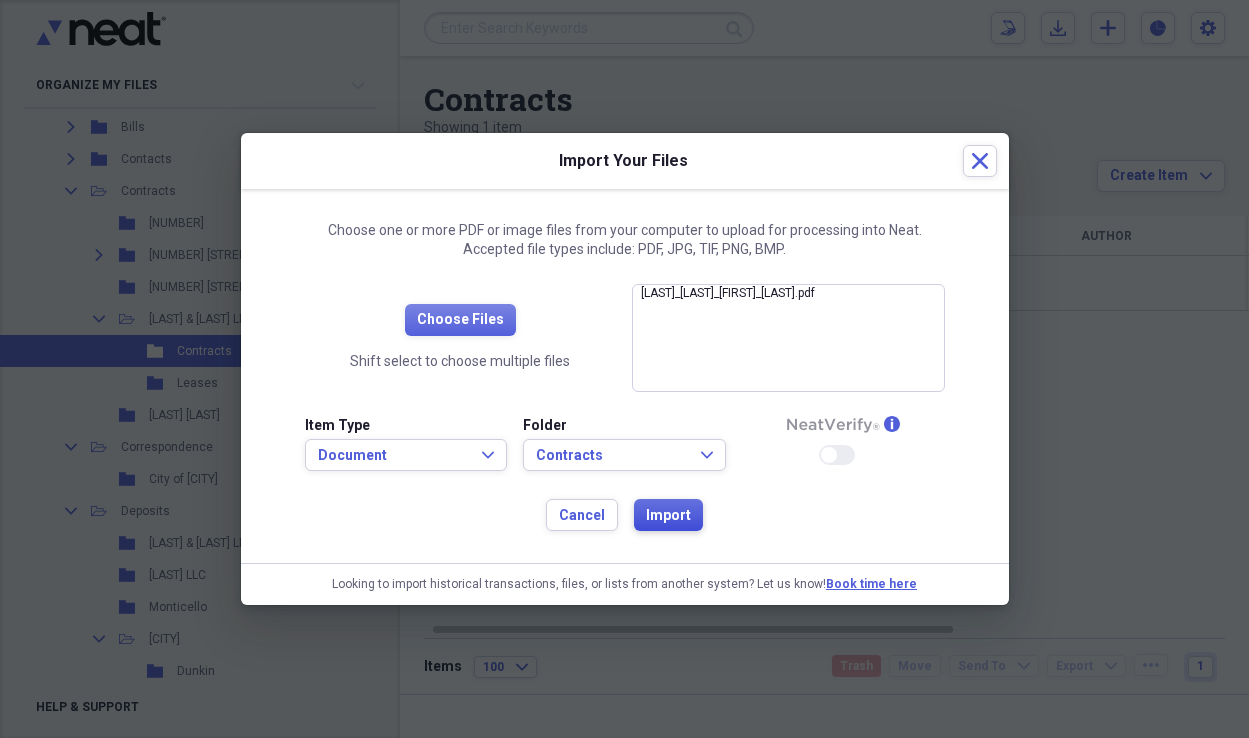 click on "Import" at bounding box center [668, 516] 